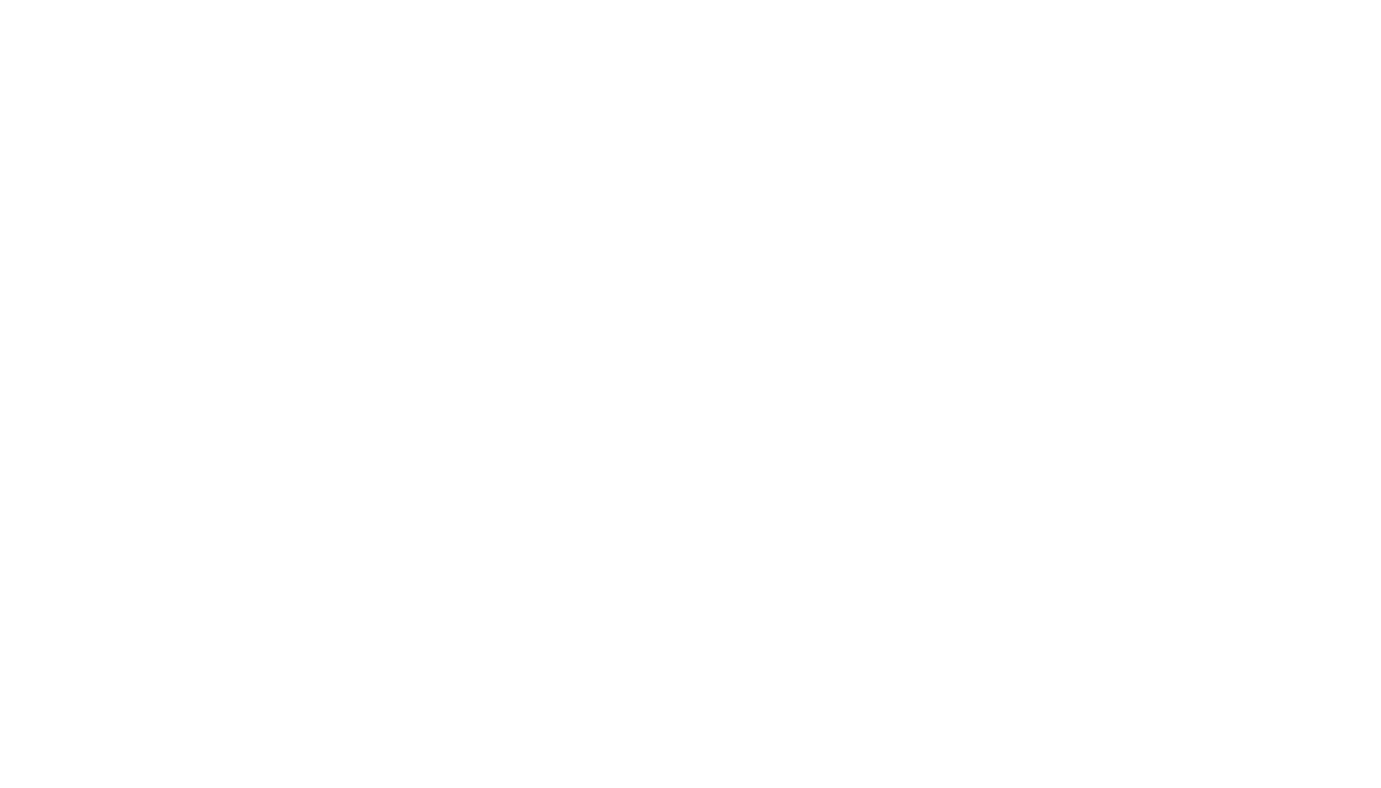 scroll, scrollTop: 0, scrollLeft: 0, axis: both 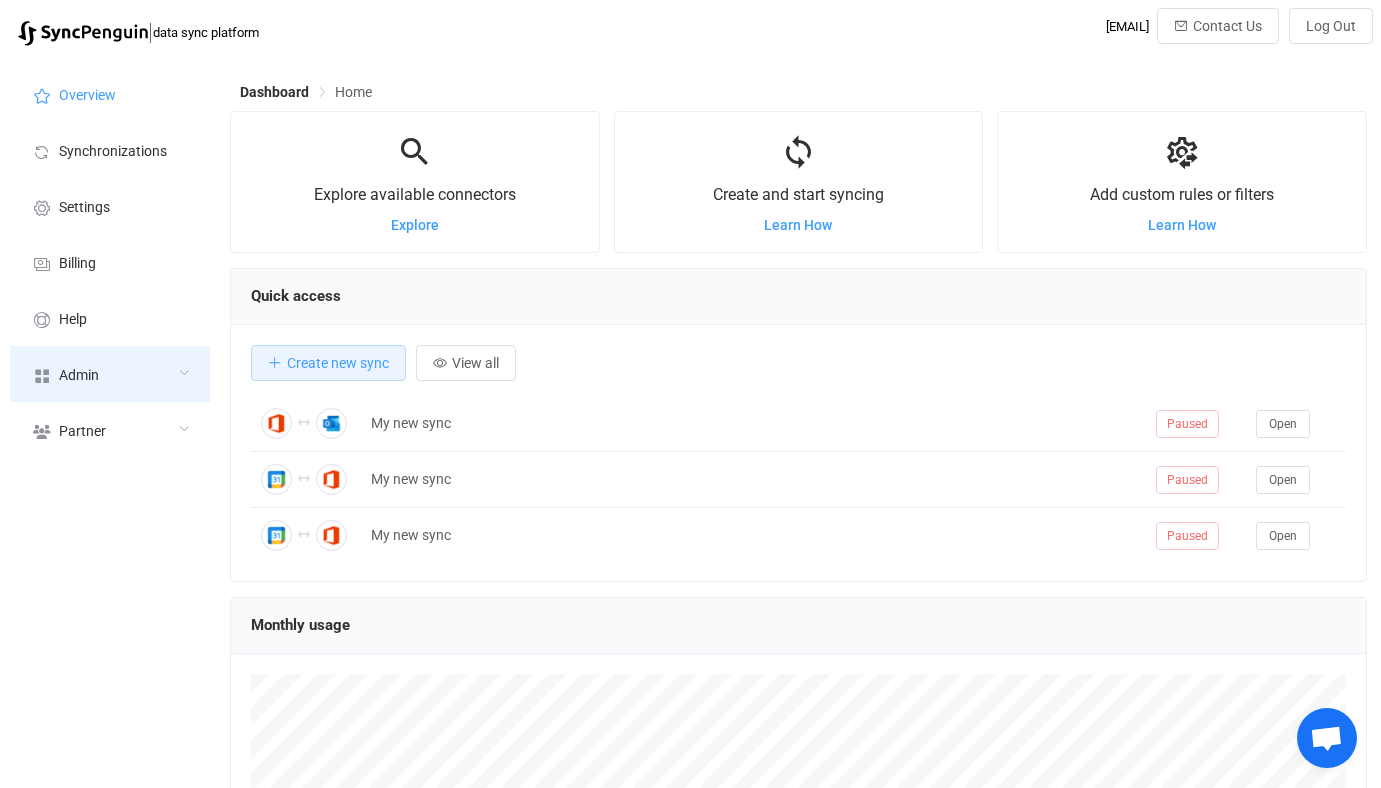 click on "Admin" at bounding box center [110, 374] 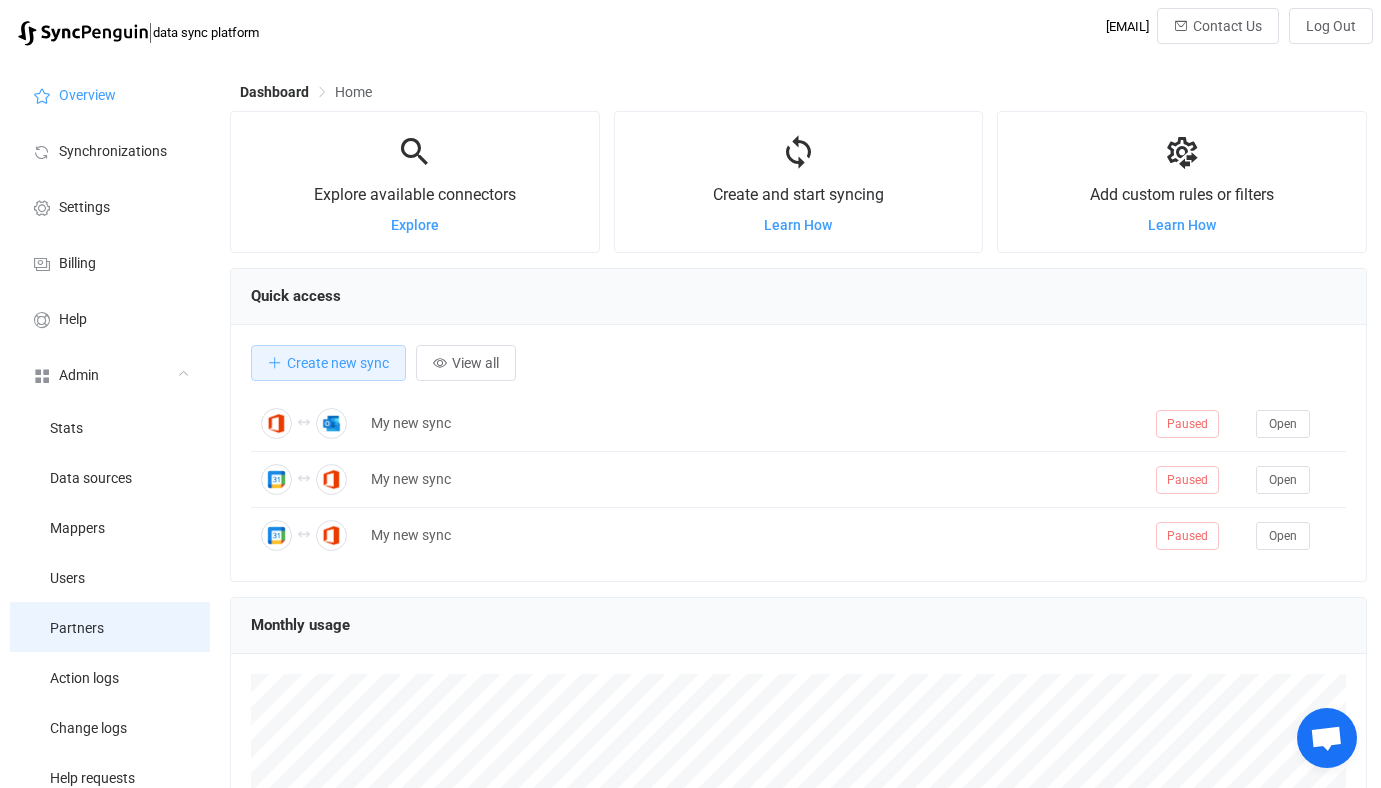 click on "Partners" at bounding box center (110, 627) 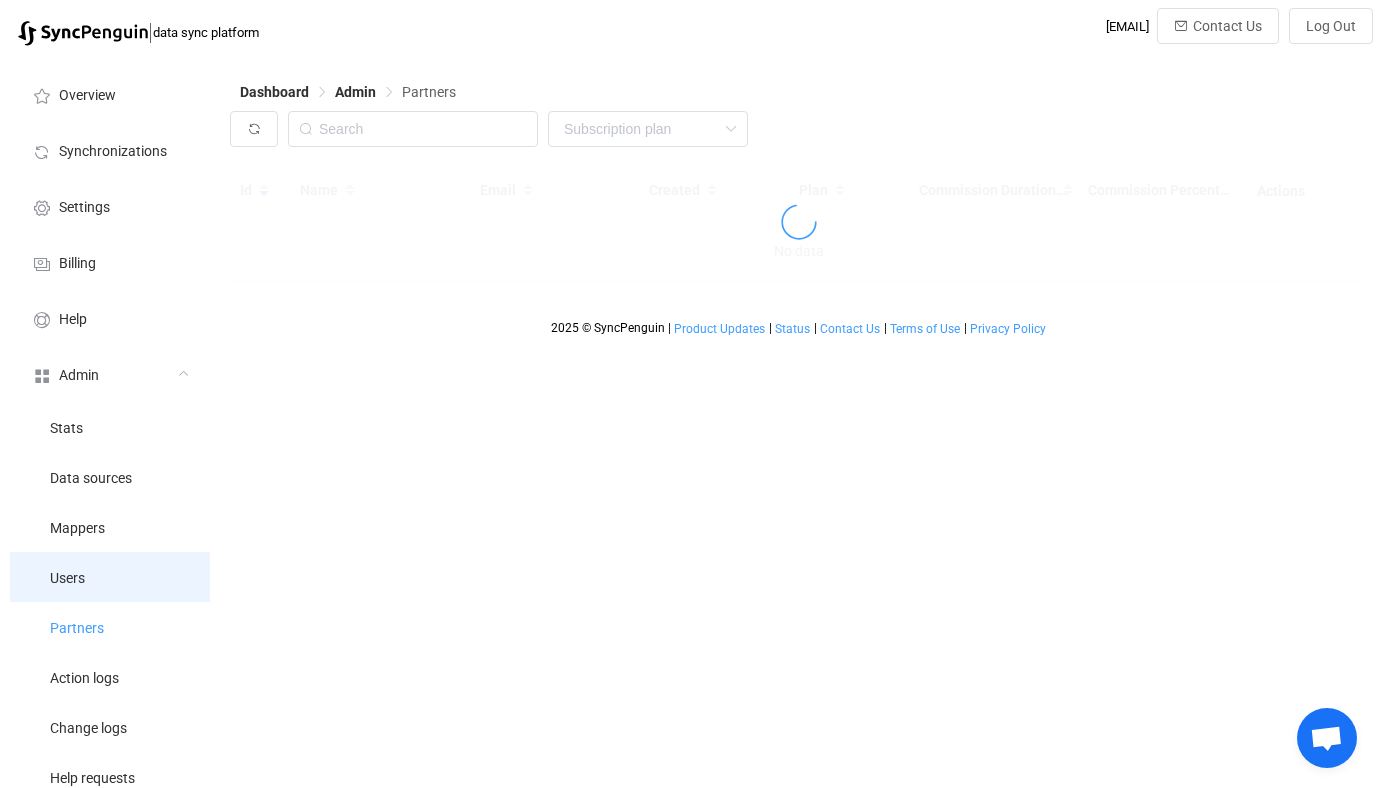 click on "Users" at bounding box center (110, 577) 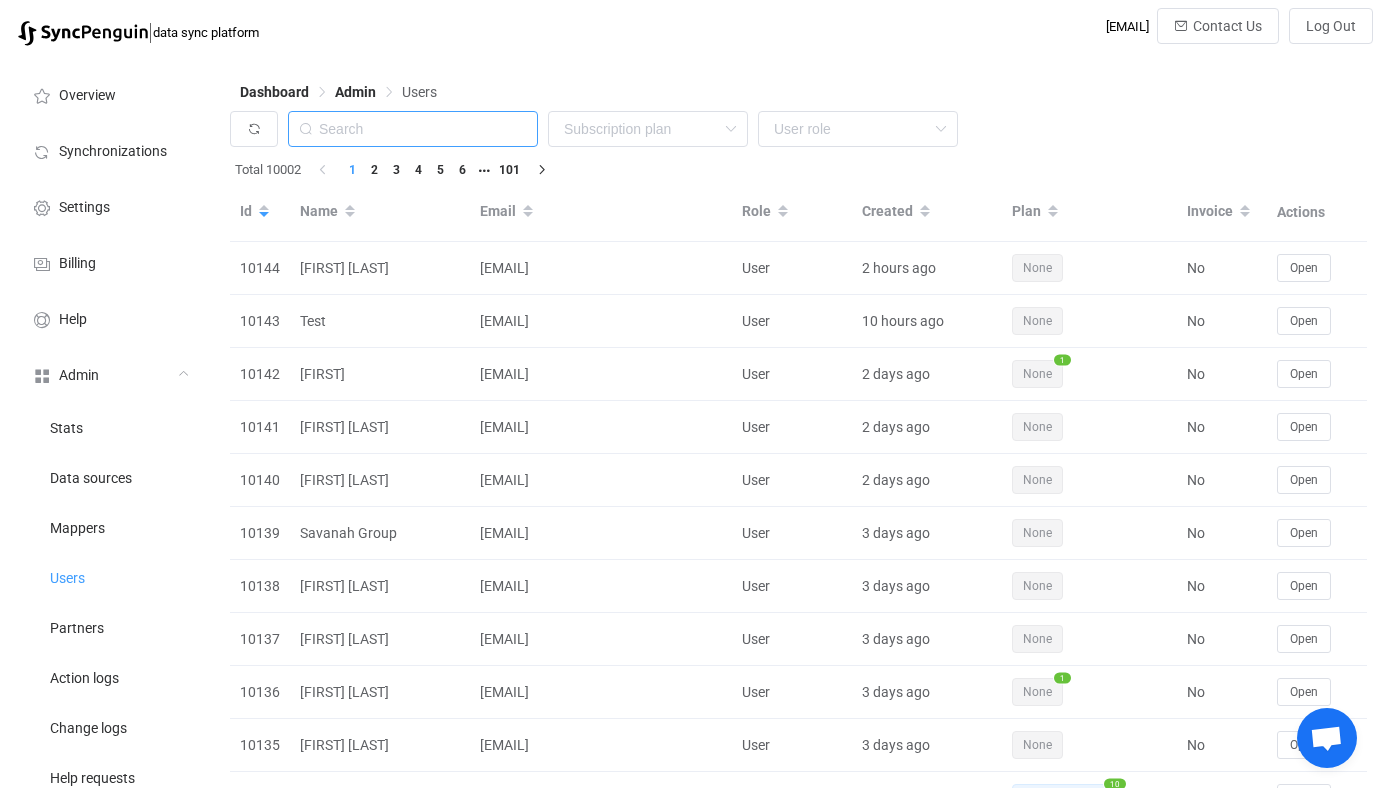 click at bounding box center [413, 129] 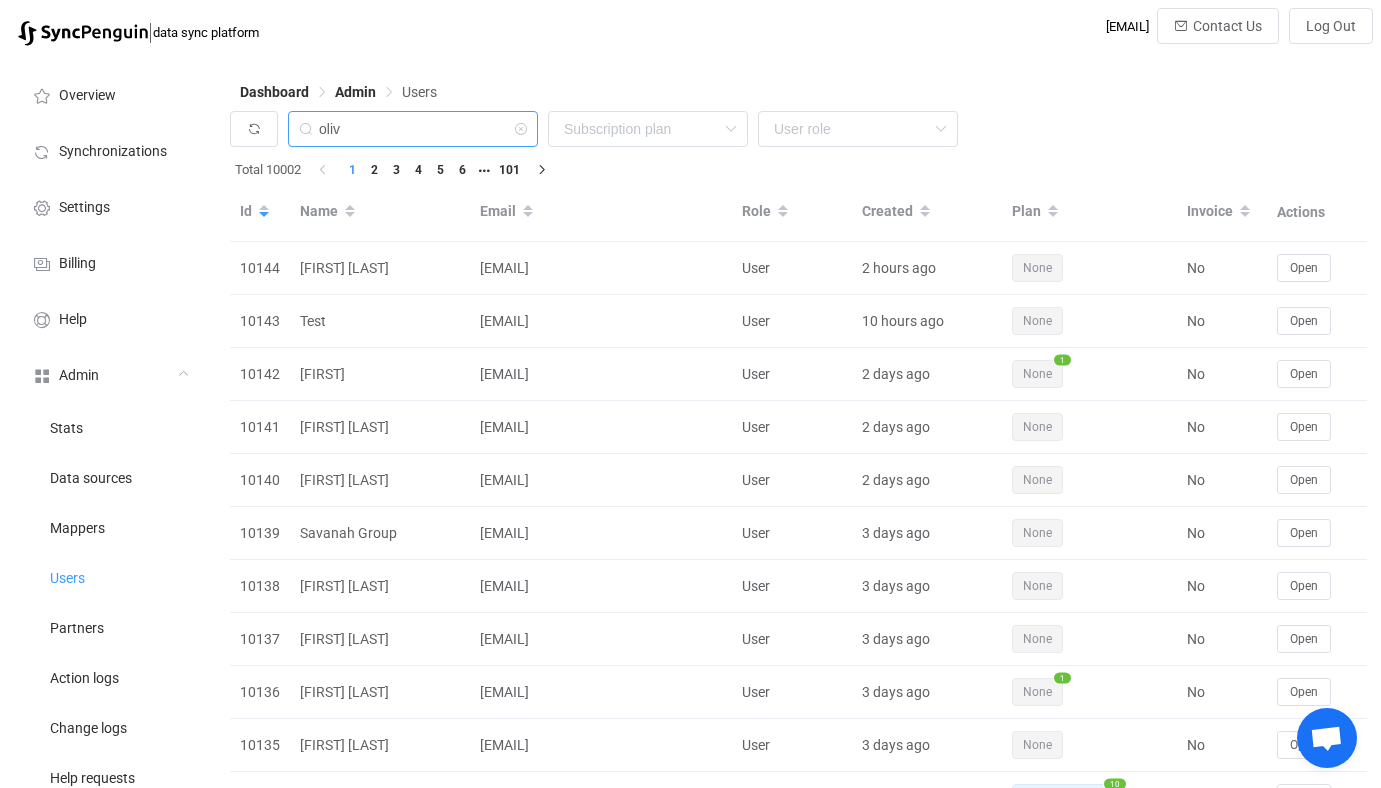 type on "oliv" 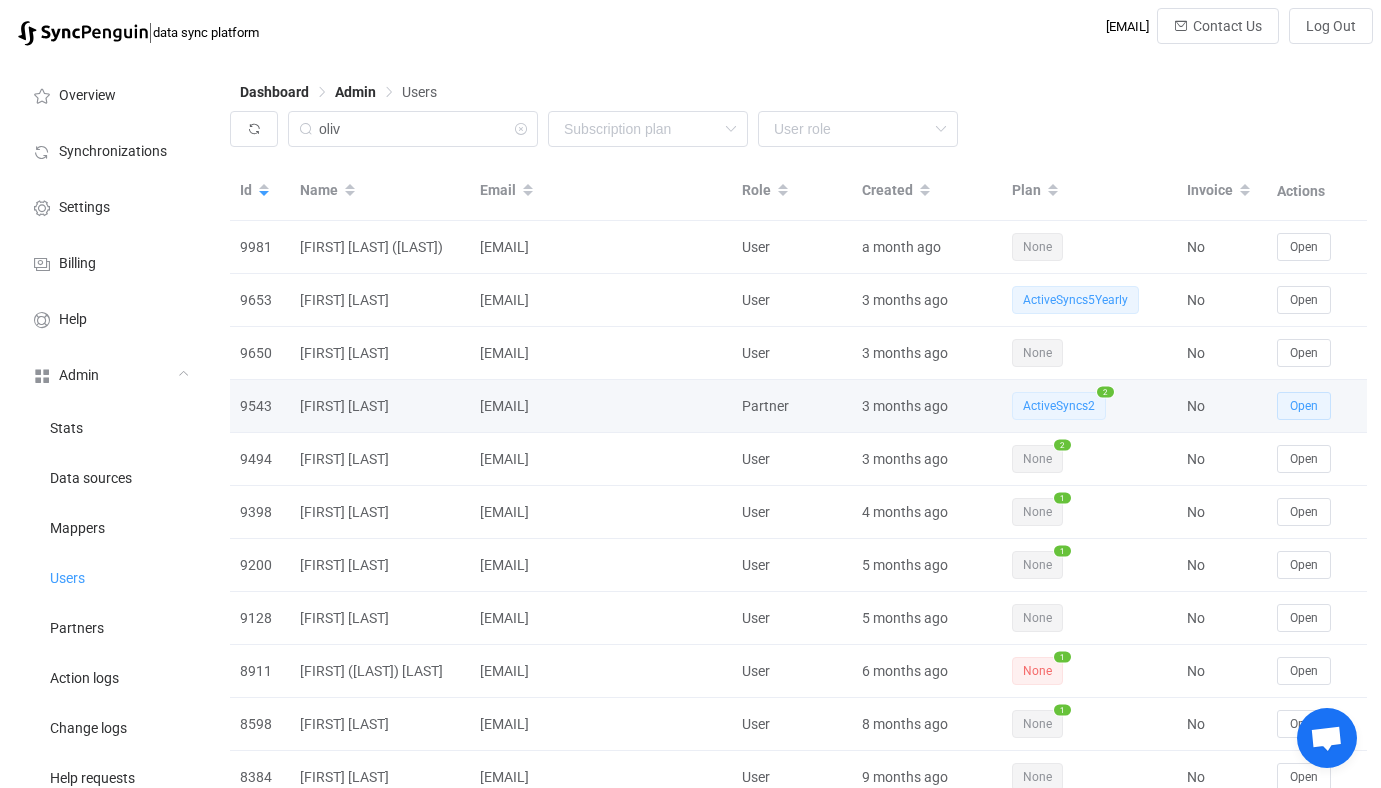 click on "Open" at bounding box center (1304, 406) 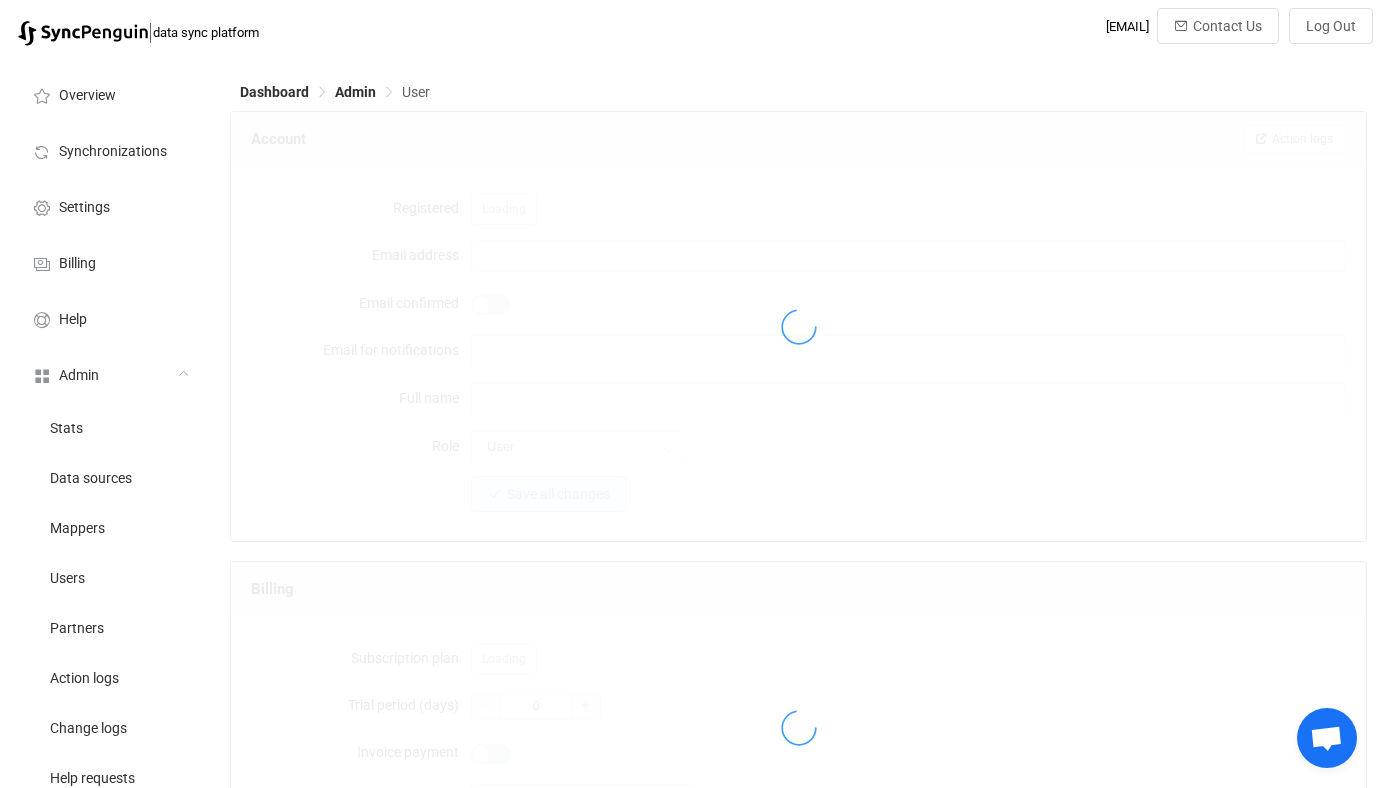 type on "[EMAIL]" 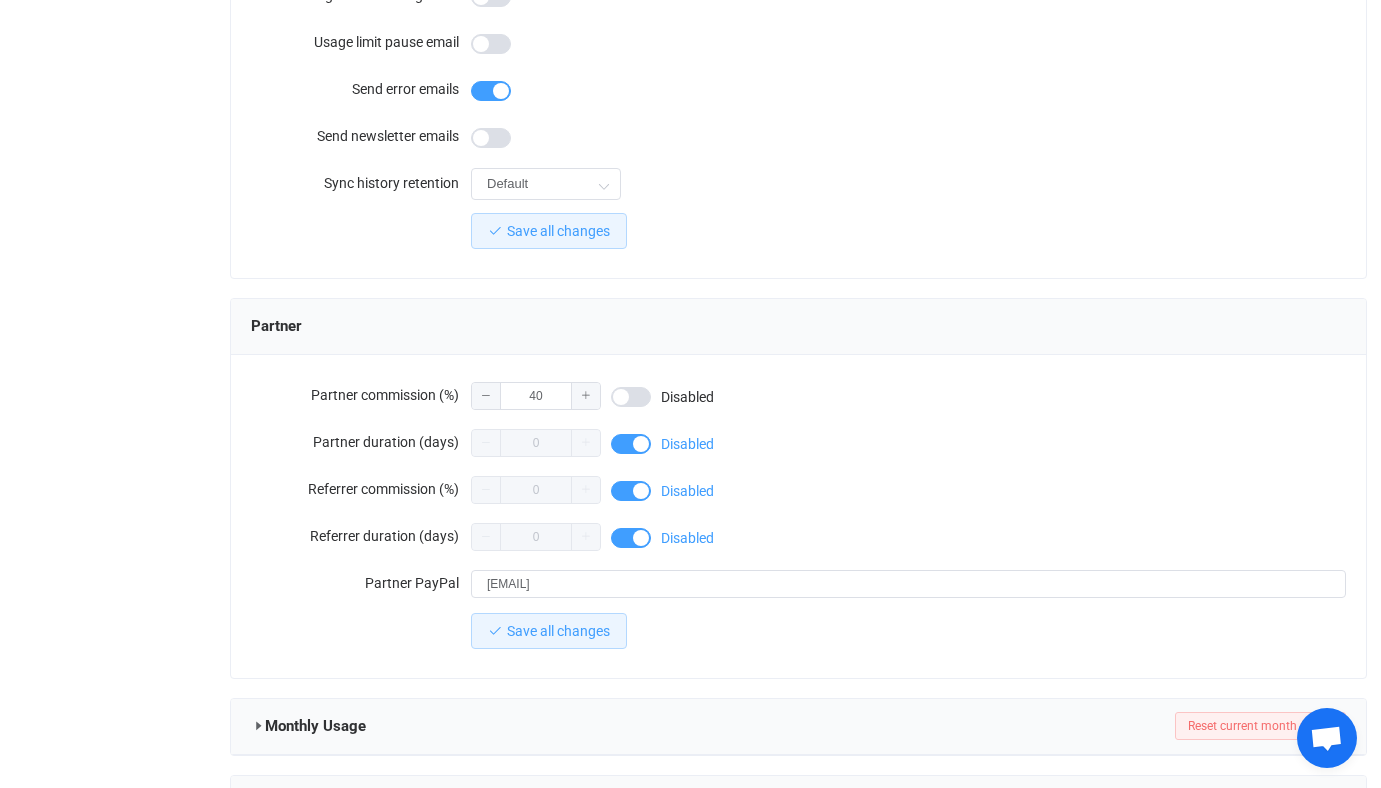 scroll, scrollTop: 1742, scrollLeft: 0, axis: vertical 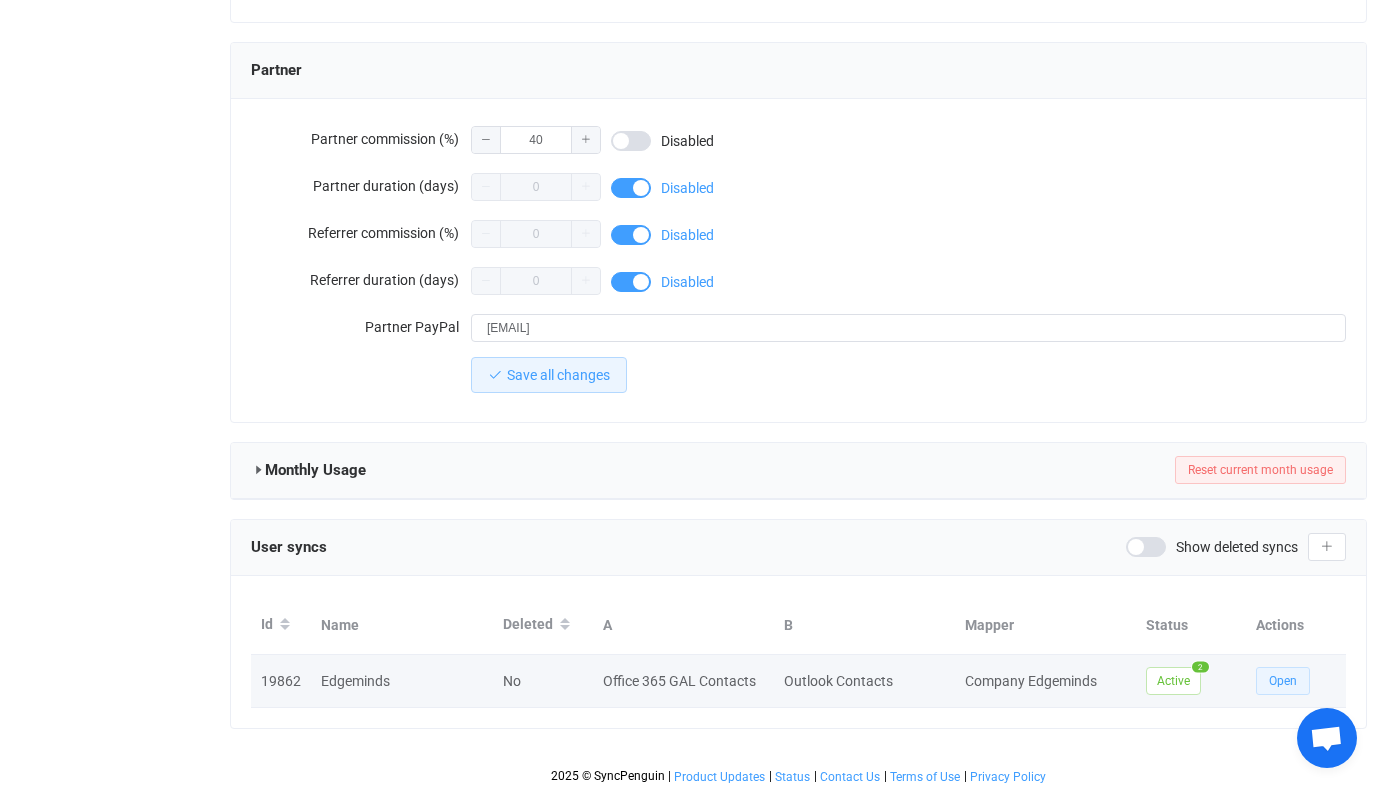 click on "Open" at bounding box center (1283, 681) 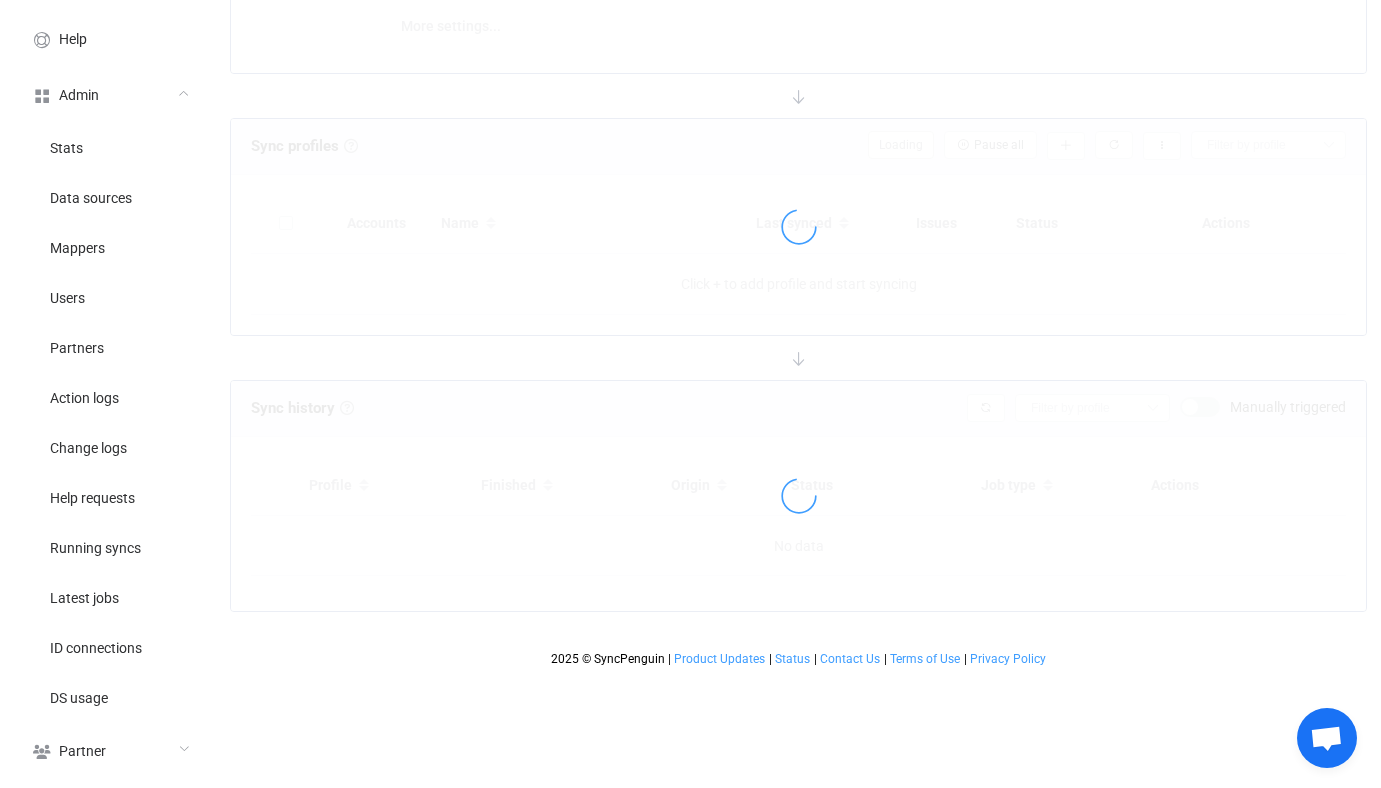 scroll, scrollTop: 0, scrollLeft: 0, axis: both 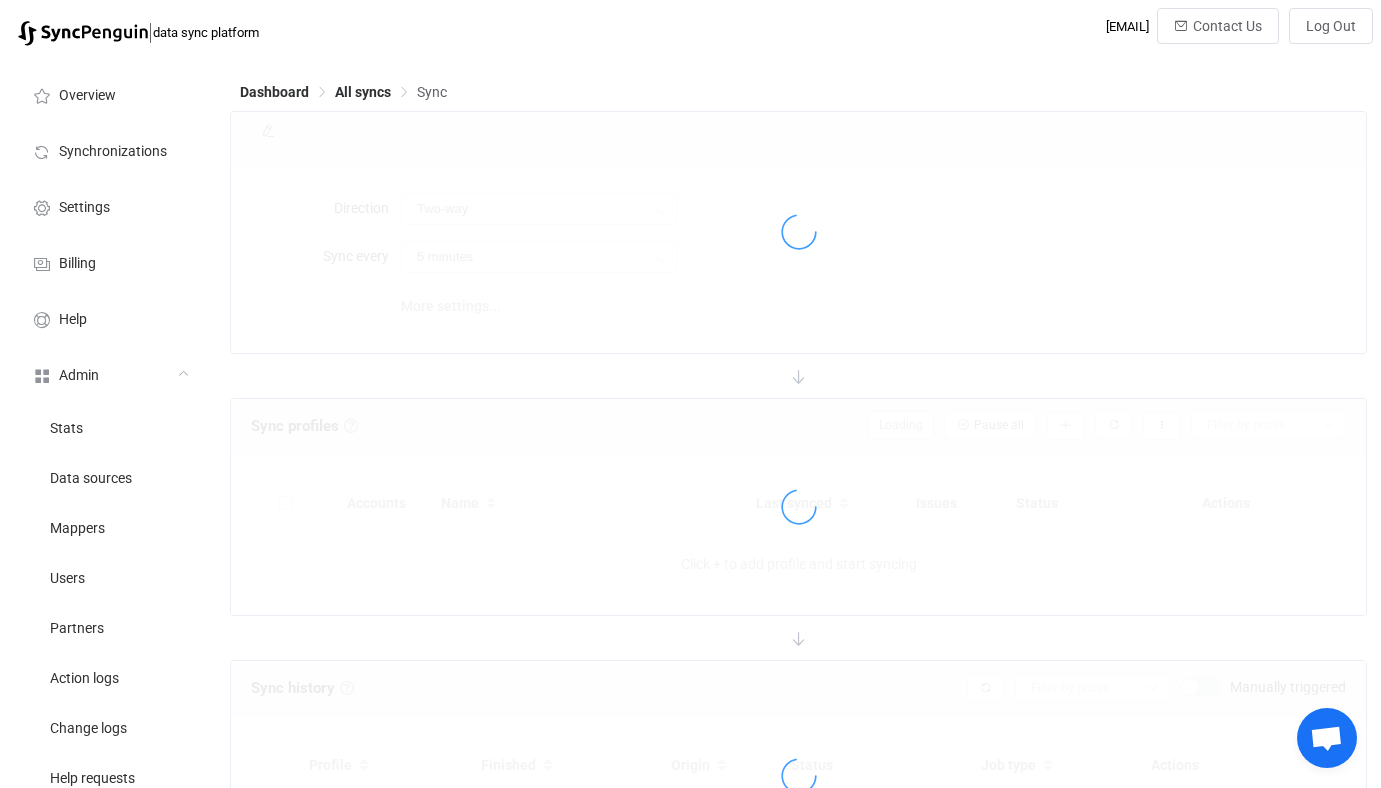 type on "Office 365 GAL → Outlook (one to many)" 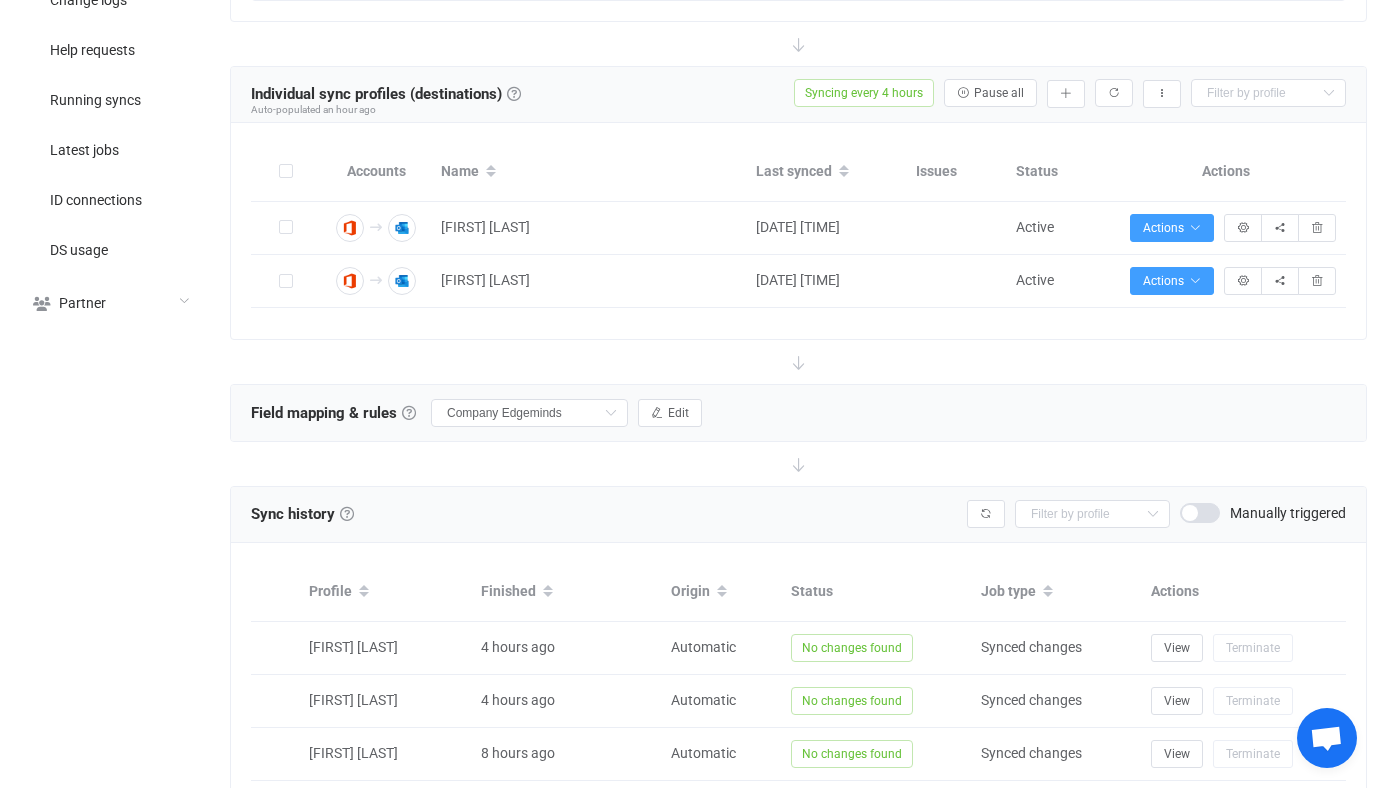 scroll, scrollTop: 732, scrollLeft: 0, axis: vertical 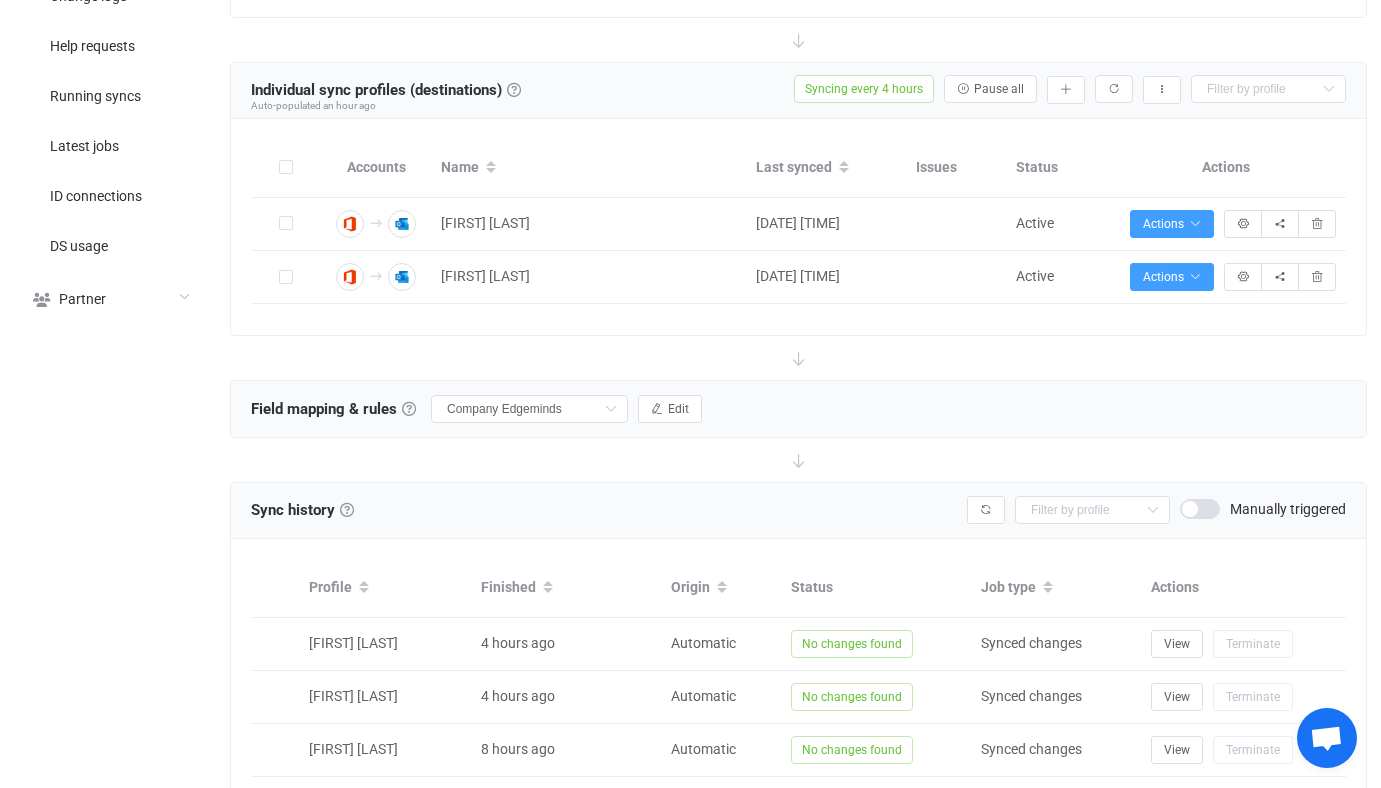click on "Field mapping & rules
Field mapping & rules By default, all contacts of the connected contact lists are synced, with common fields automatically mapped.
If you want to exclude/filter what data is synced, or change the way fields are mapped, you can do it in this section using our visual customization interface.
Note that the field mapping, filters and rules are applied during both initial sync and further syncing of changes. Field mapping
Field mapping & rules By default, all contacts of the connected contact lists are synced, with common fields automatically mapped.
If you want to exclude/filter what data is synced, or change the way fields are mapped, you can do it in this section using our visual customization interface.
Note that the field mapping, filters and rules are applied during both initial sync and further syncing of changes. Company Edgeminds Default mappings Default mapping Custom mappings Company Edgeminds Company DGFLA My custom field mapping Edit" at bounding box center [798, 409] 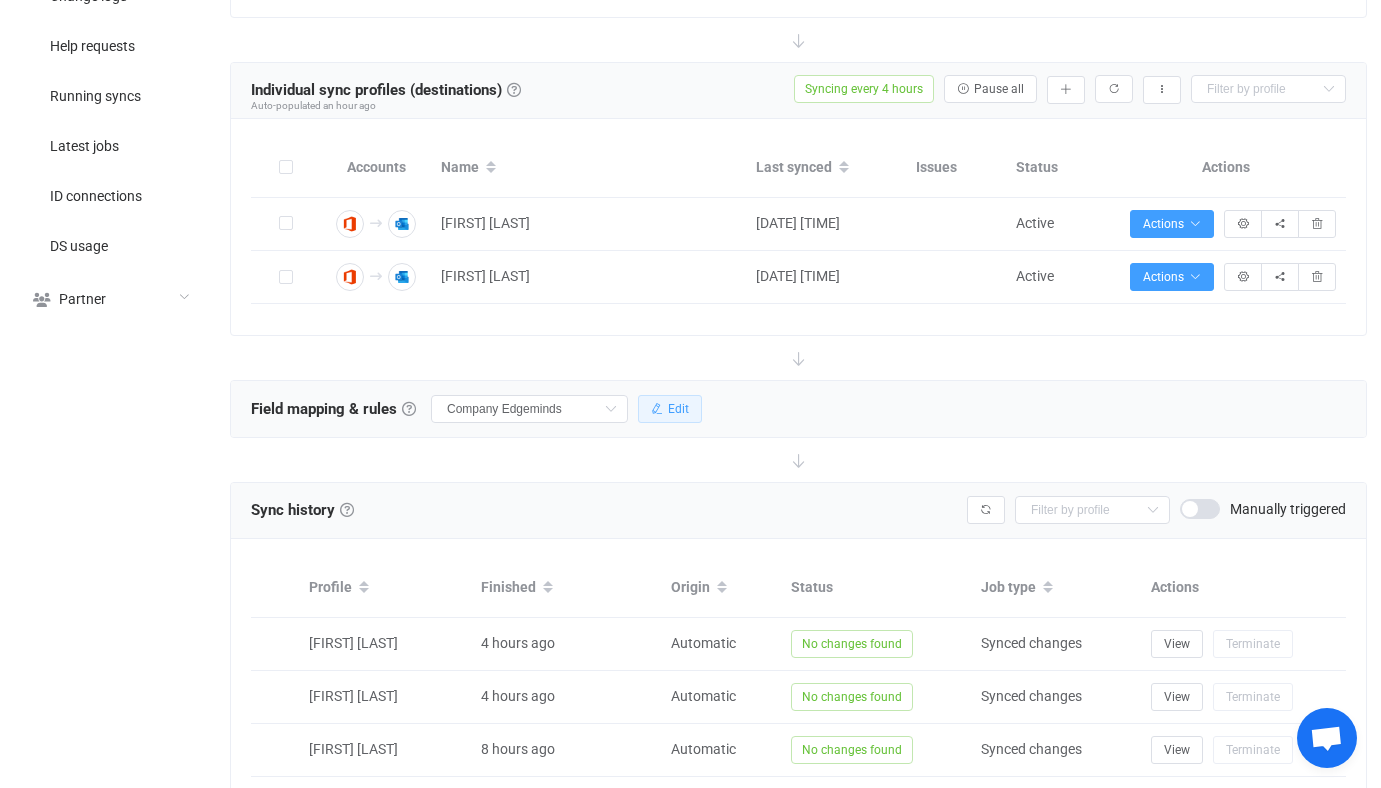 click on "Edit" at bounding box center [670, 409] 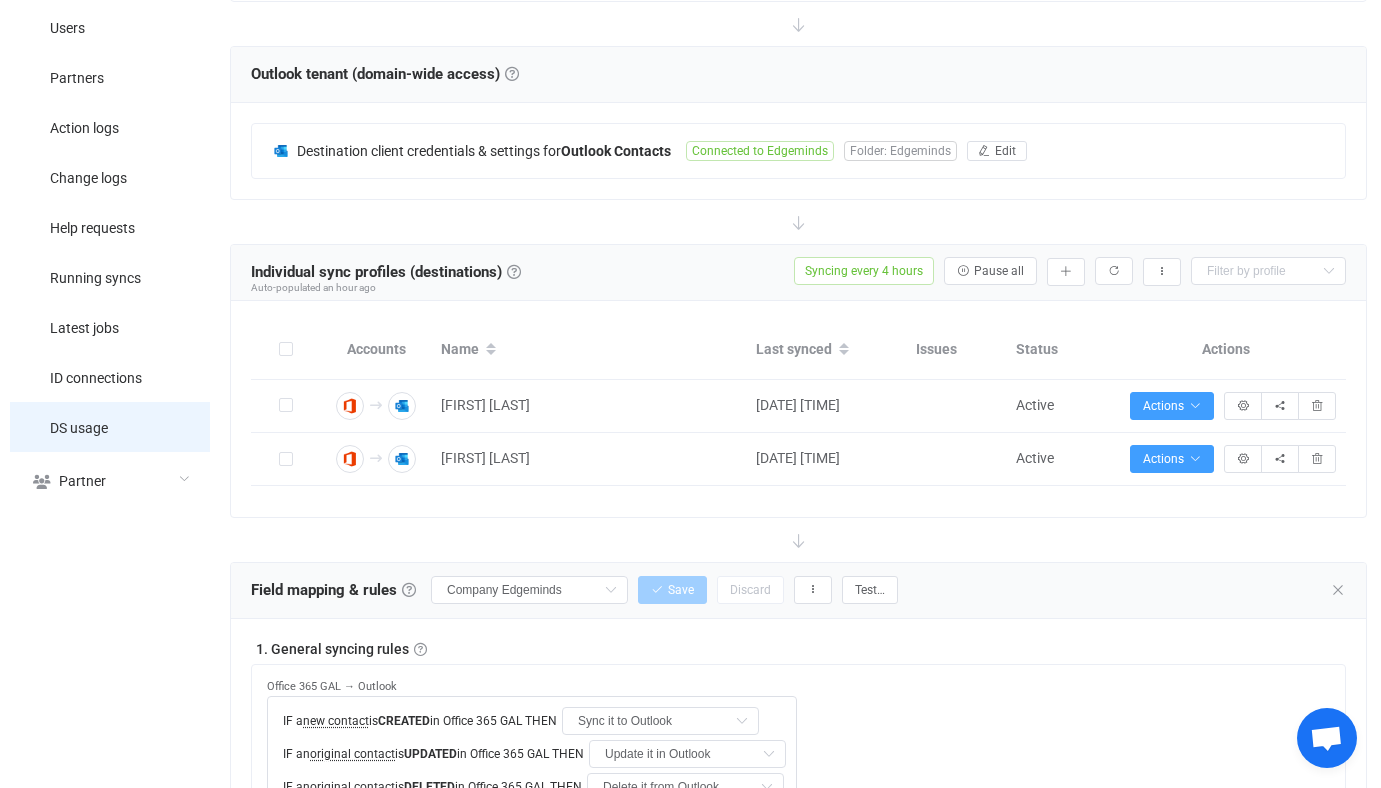 scroll, scrollTop: 461, scrollLeft: 0, axis: vertical 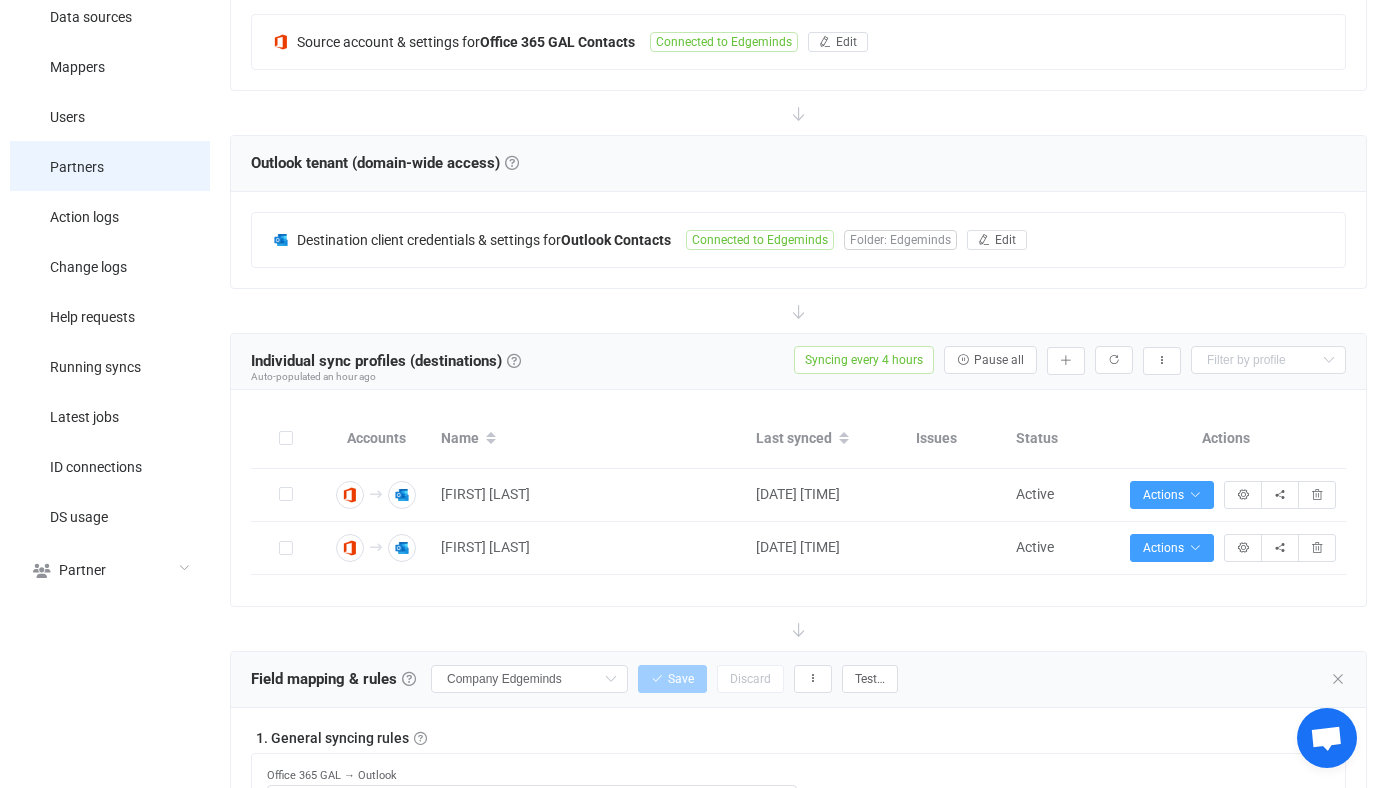 click on "Partners" at bounding box center (110, 166) 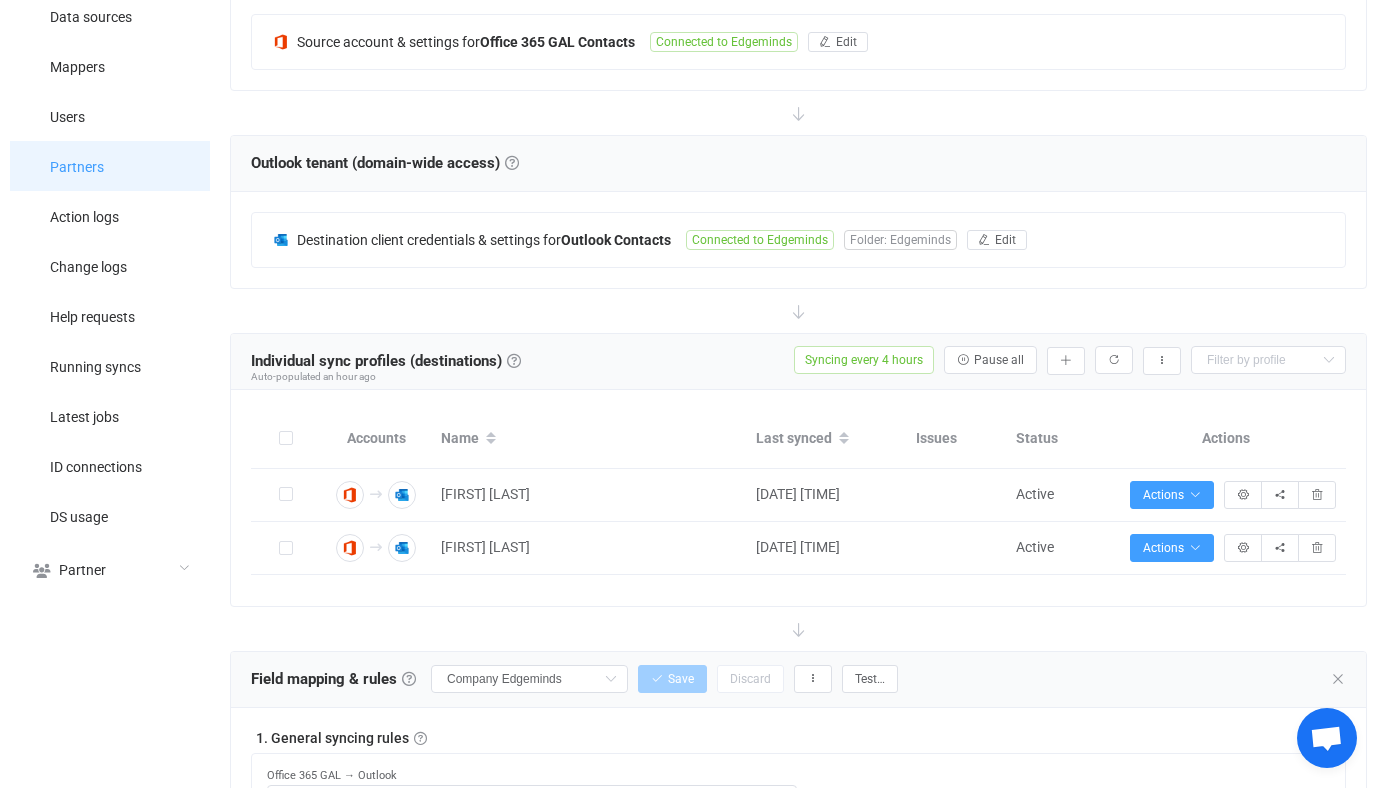 type 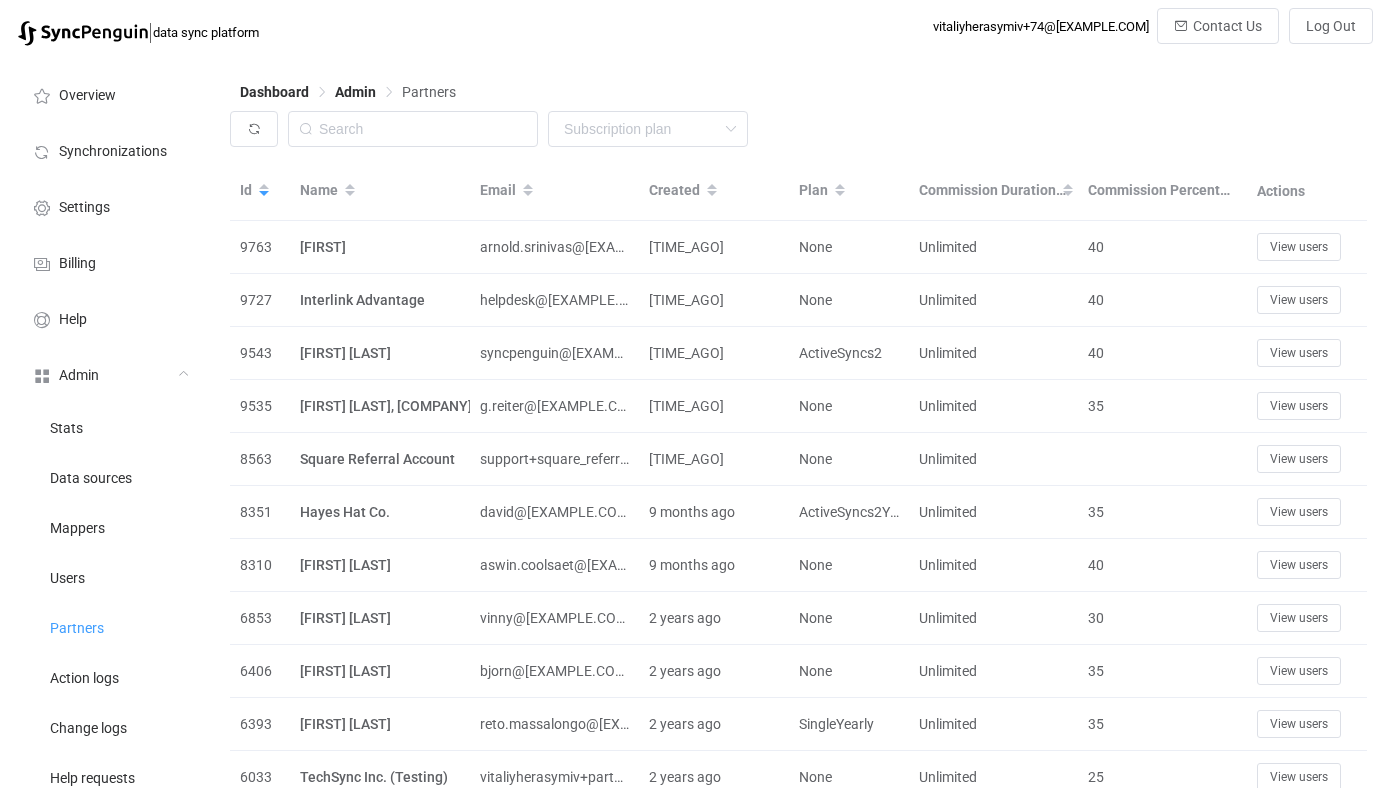 scroll, scrollTop: 0, scrollLeft: 0, axis: both 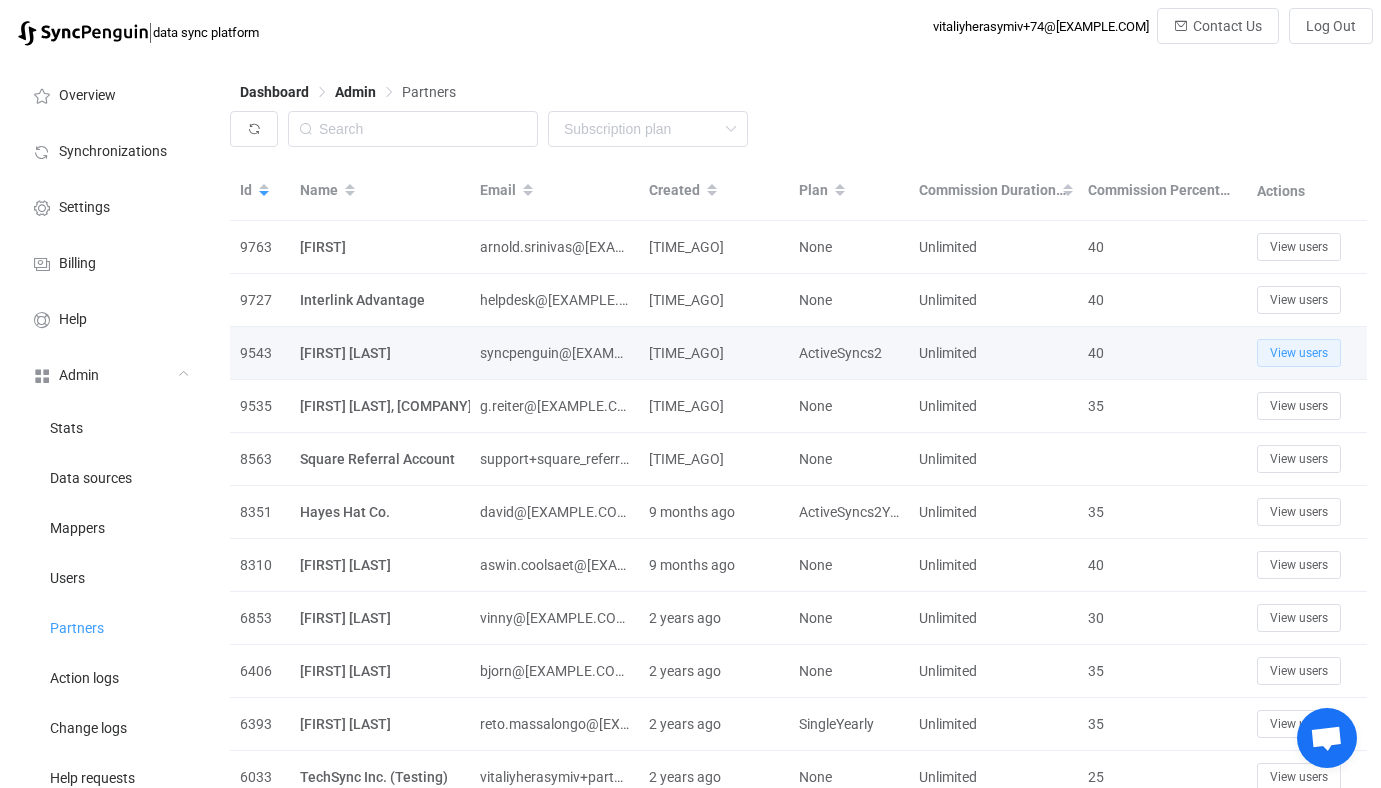 click on "View users" at bounding box center [1299, 353] 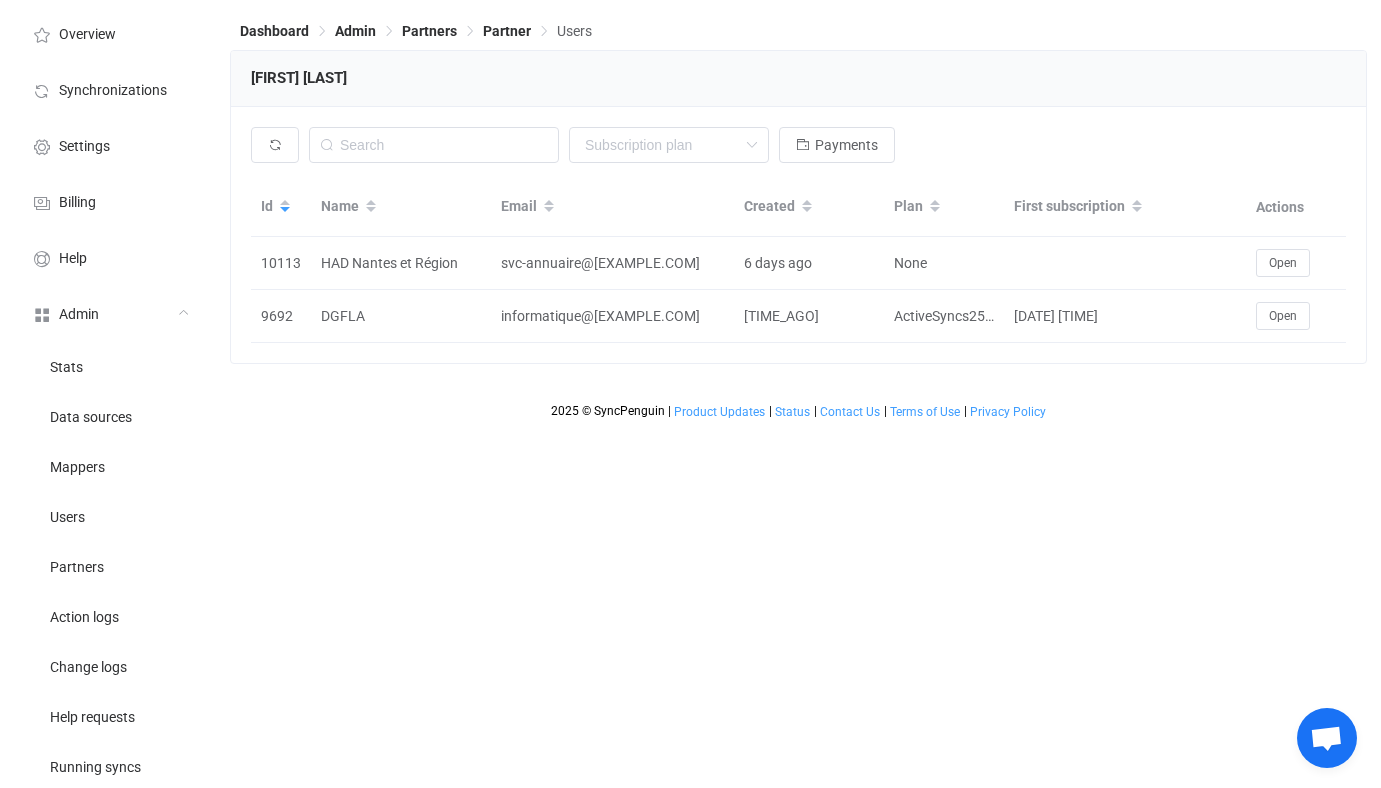 scroll, scrollTop: 57, scrollLeft: 0, axis: vertical 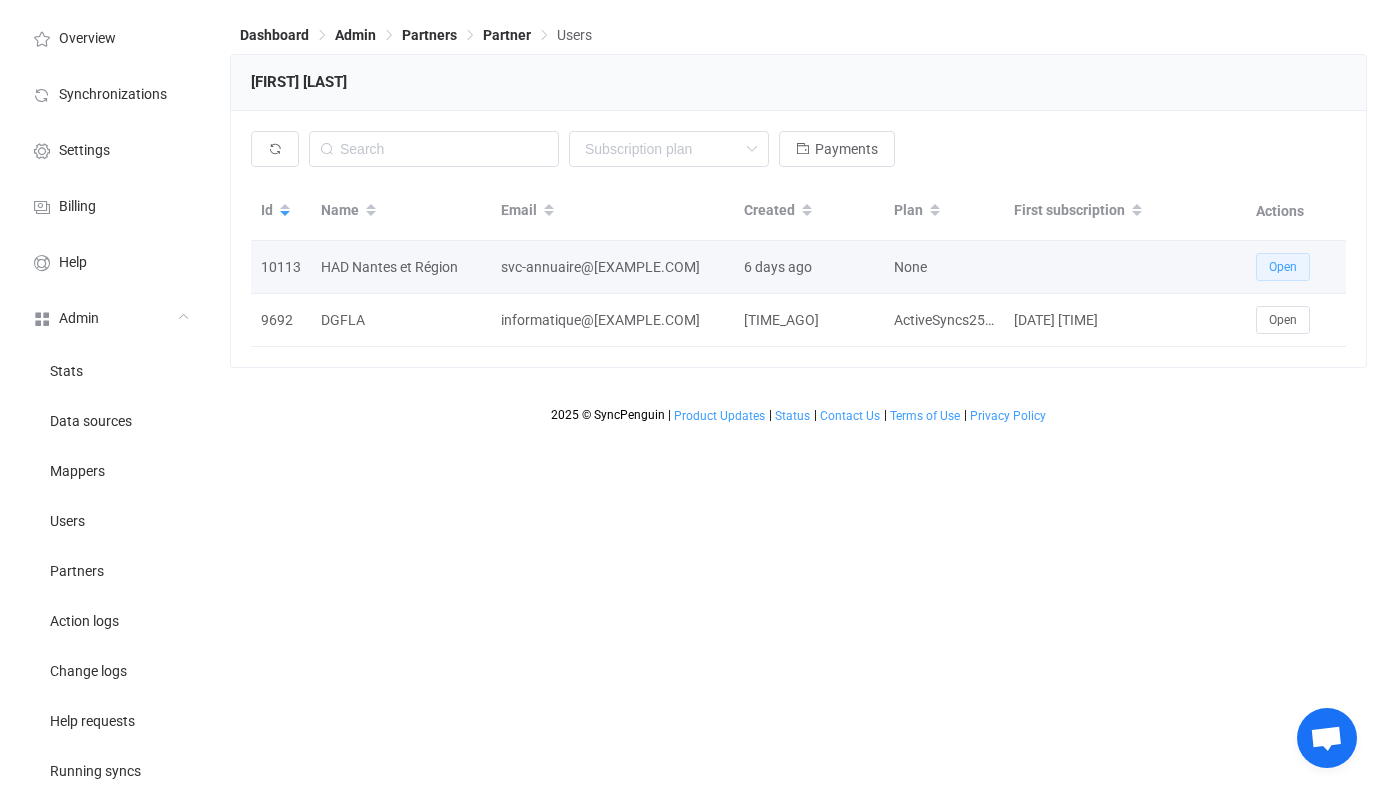 click on "Open" at bounding box center [1283, 267] 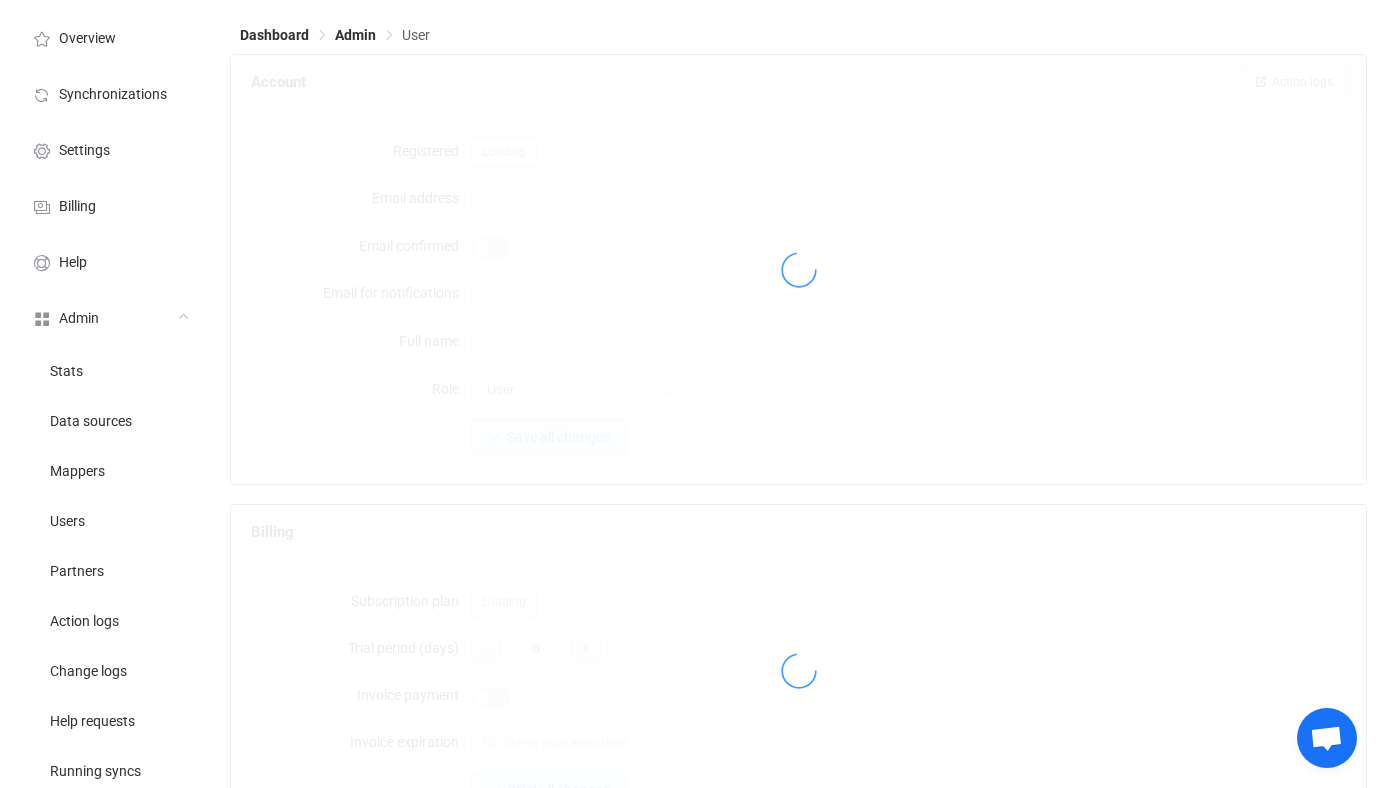 scroll, scrollTop: 0, scrollLeft: 0, axis: both 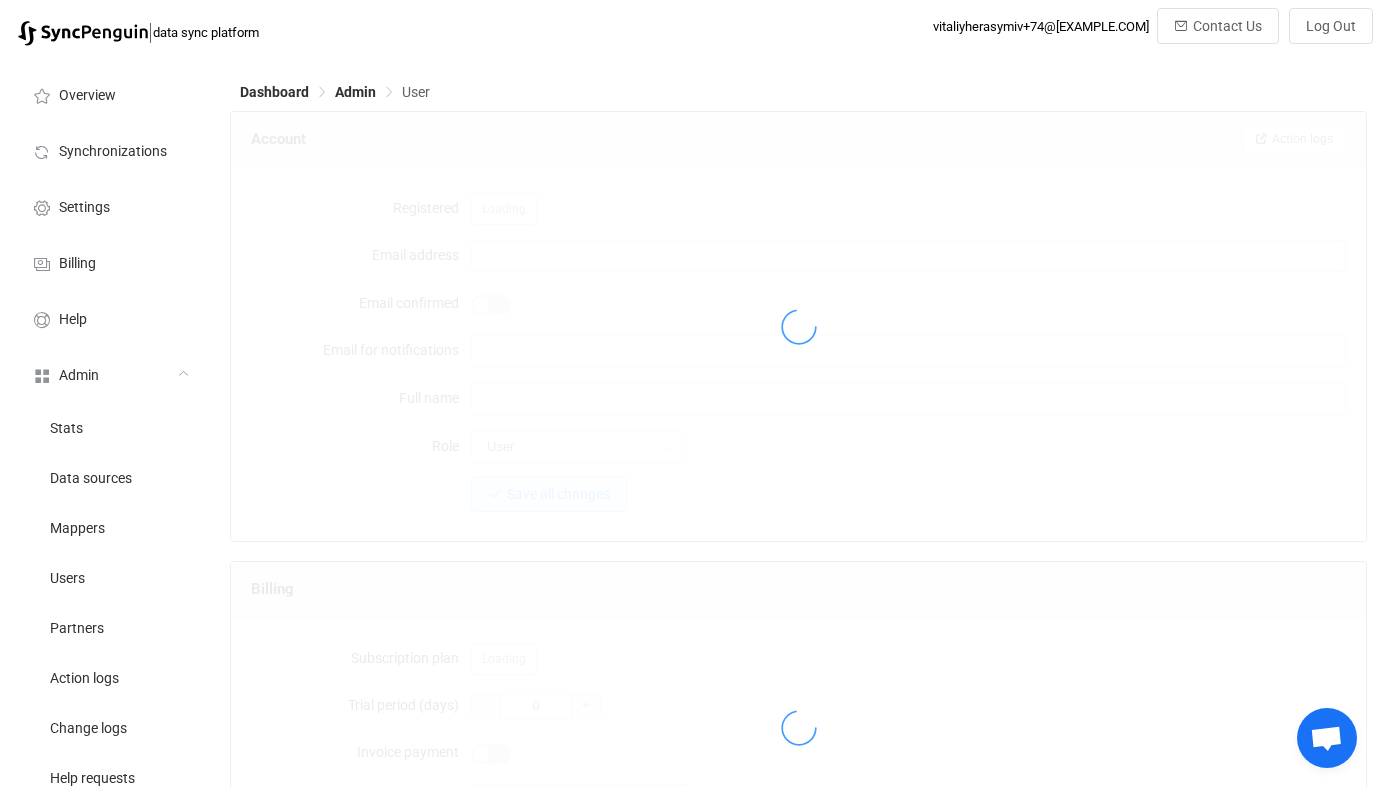 type on "[EMAIL]" 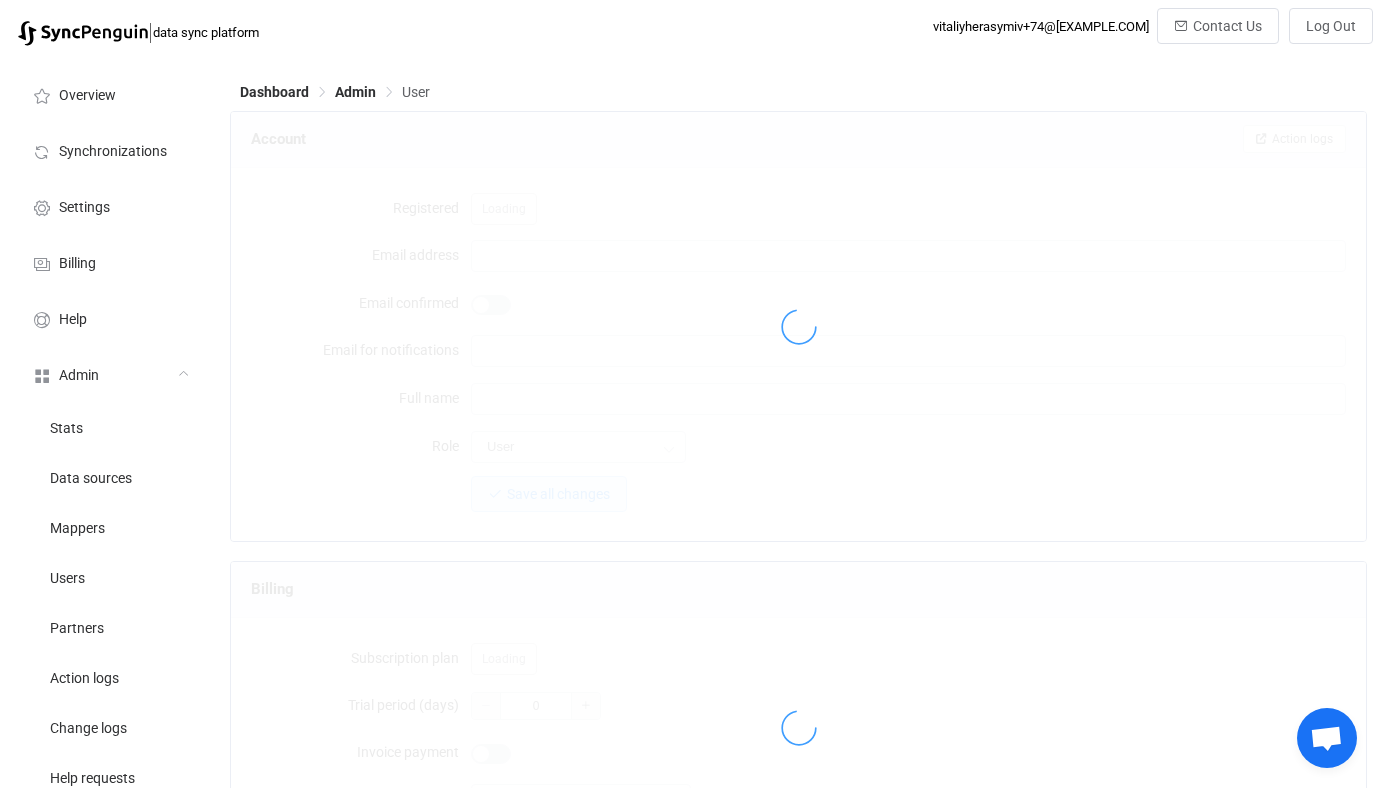 type on "HAD Nantes et Région" 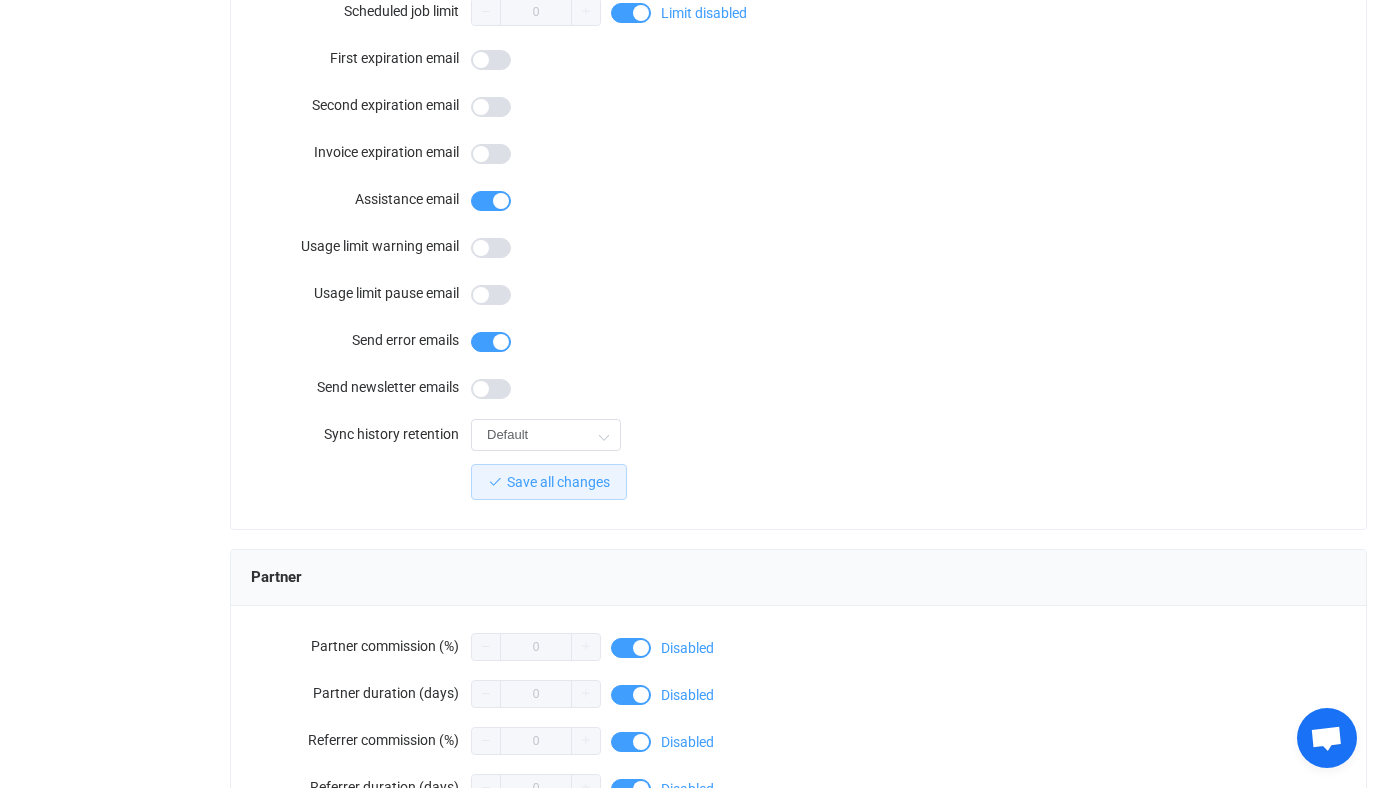 scroll, scrollTop: 1795, scrollLeft: 0, axis: vertical 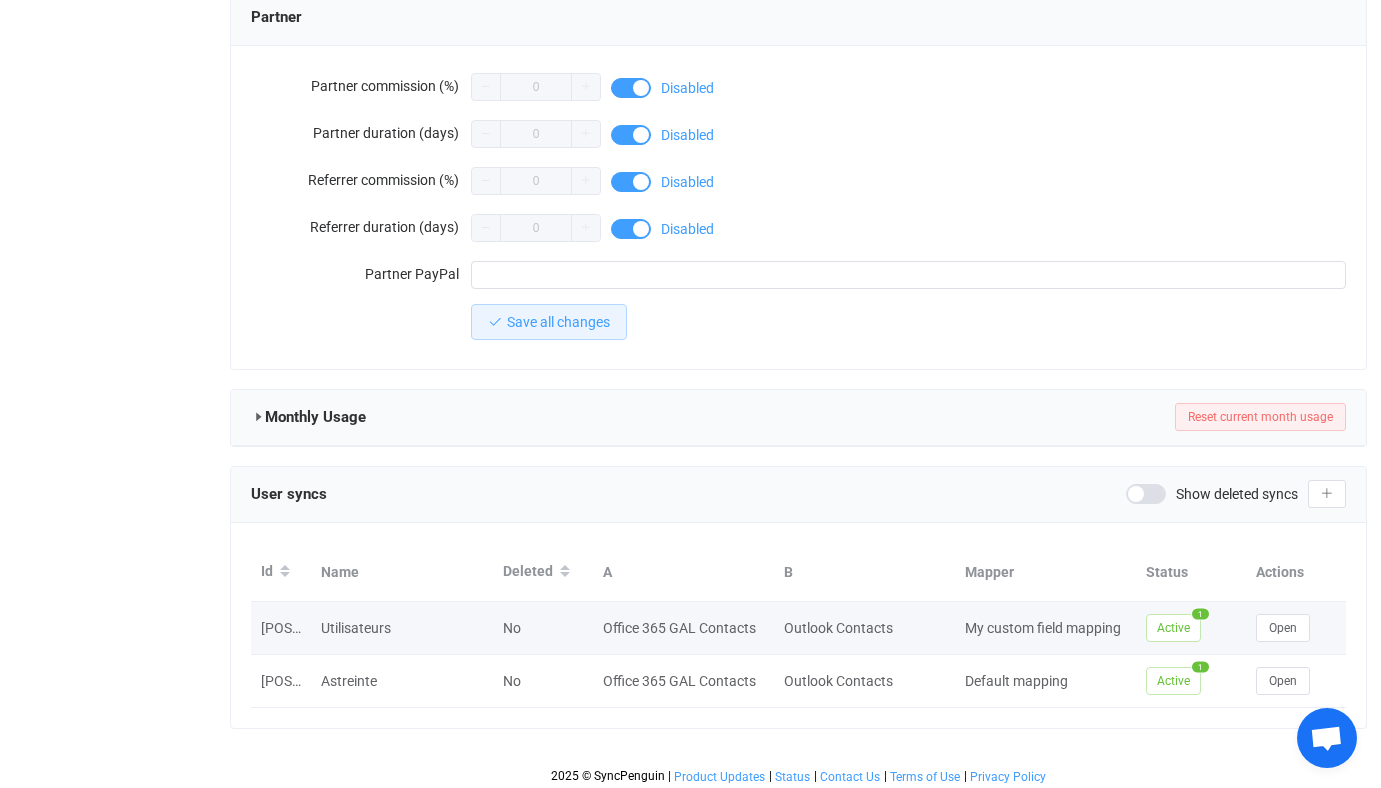 click on "Open" at bounding box center (1296, 628) 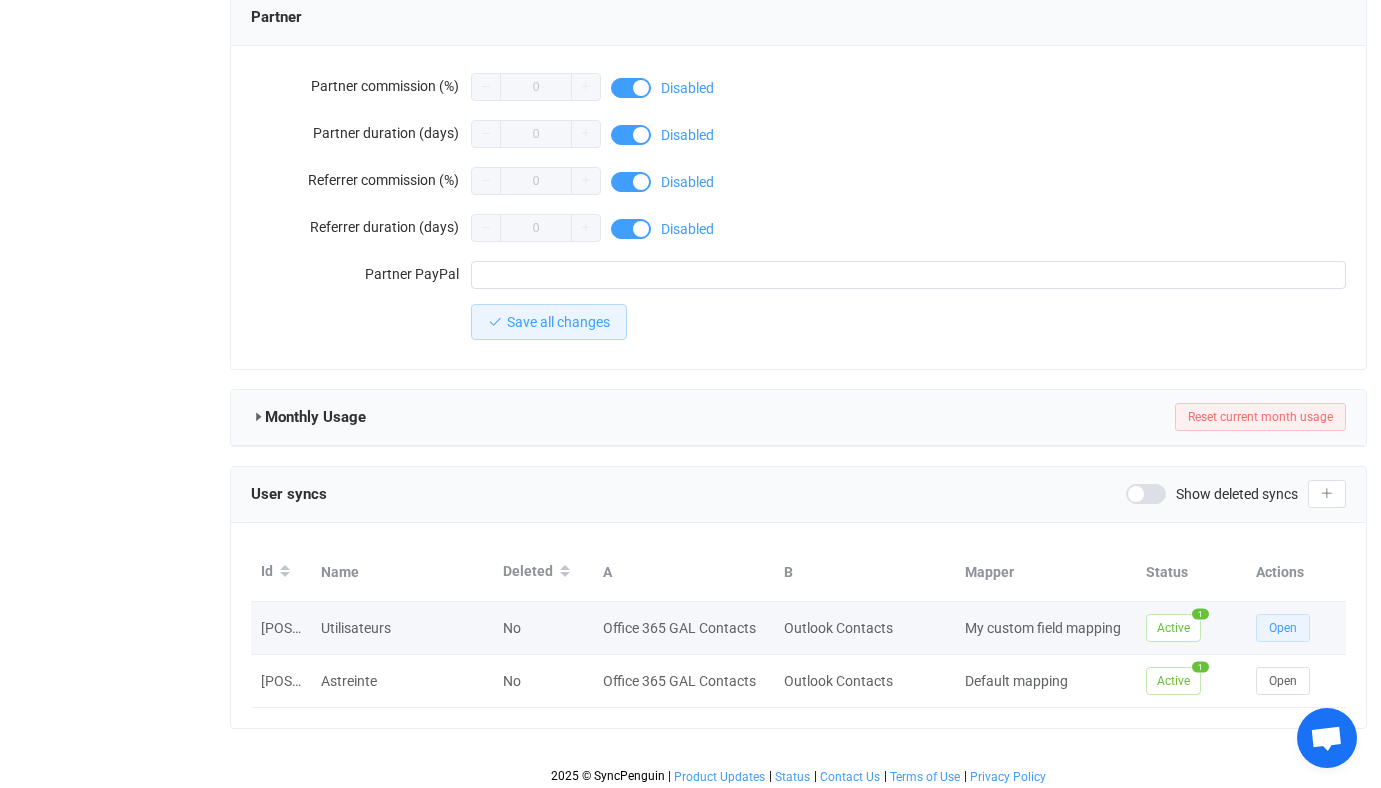 click on "Open" at bounding box center (1283, 628) 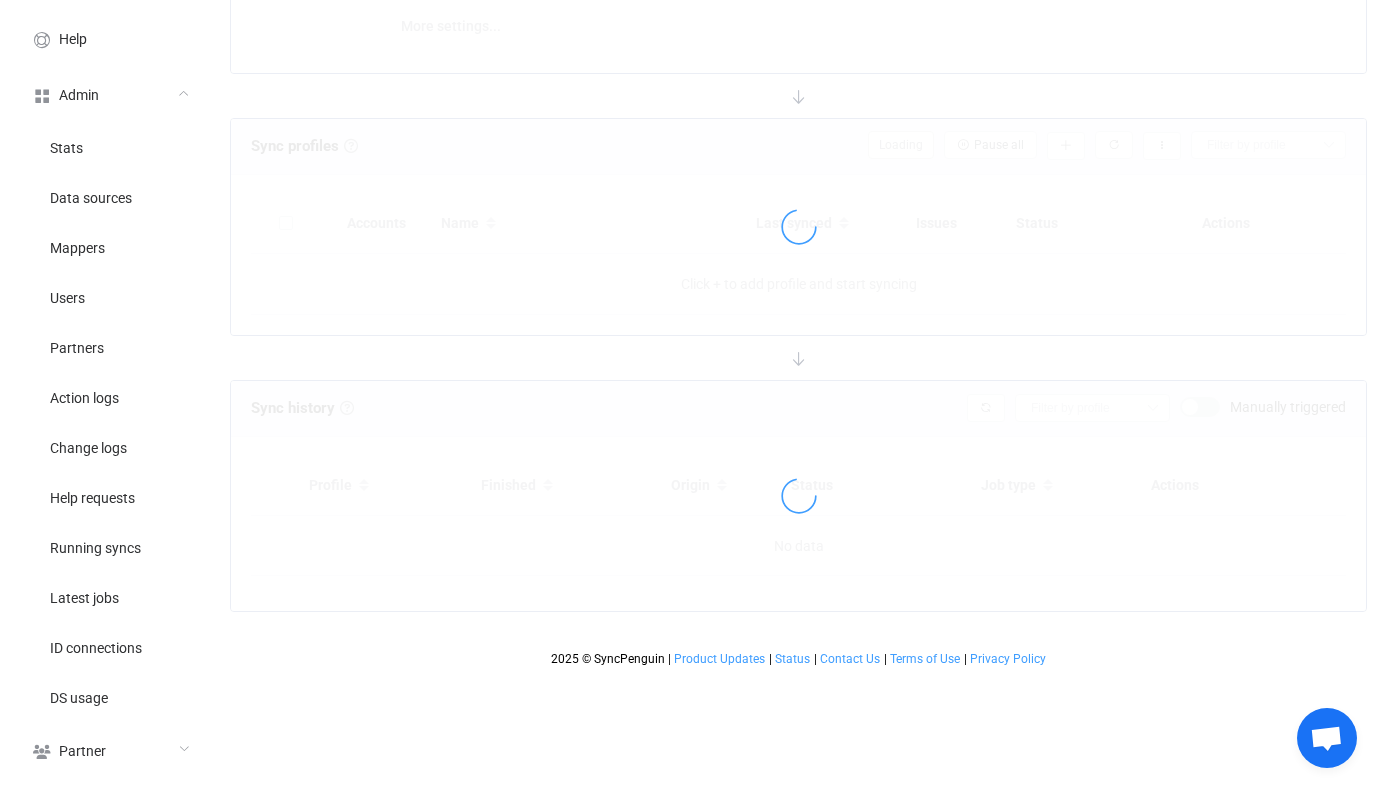 scroll, scrollTop: 0, scrollLeft: 0, axis: both 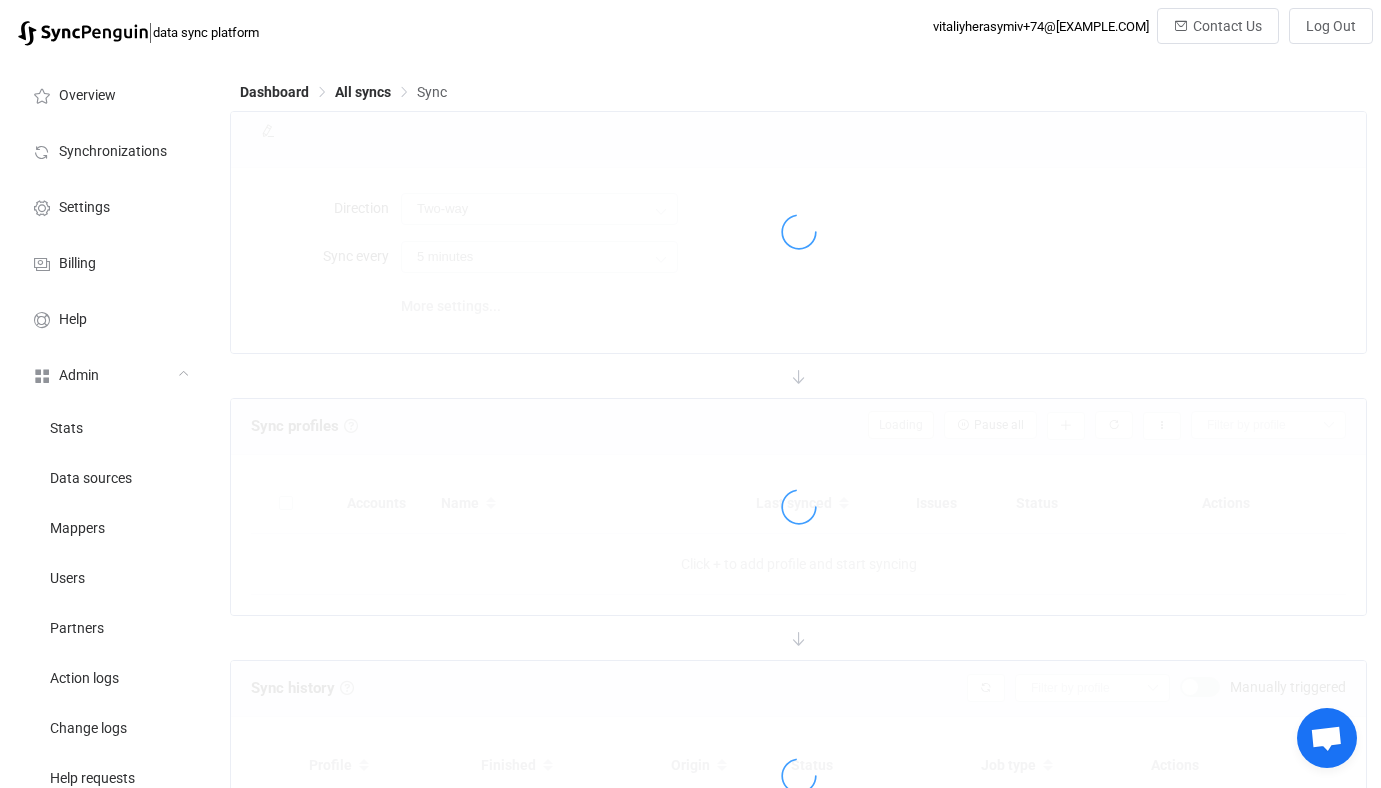 type on "Office 365 GAL → Outlook (one to many)" 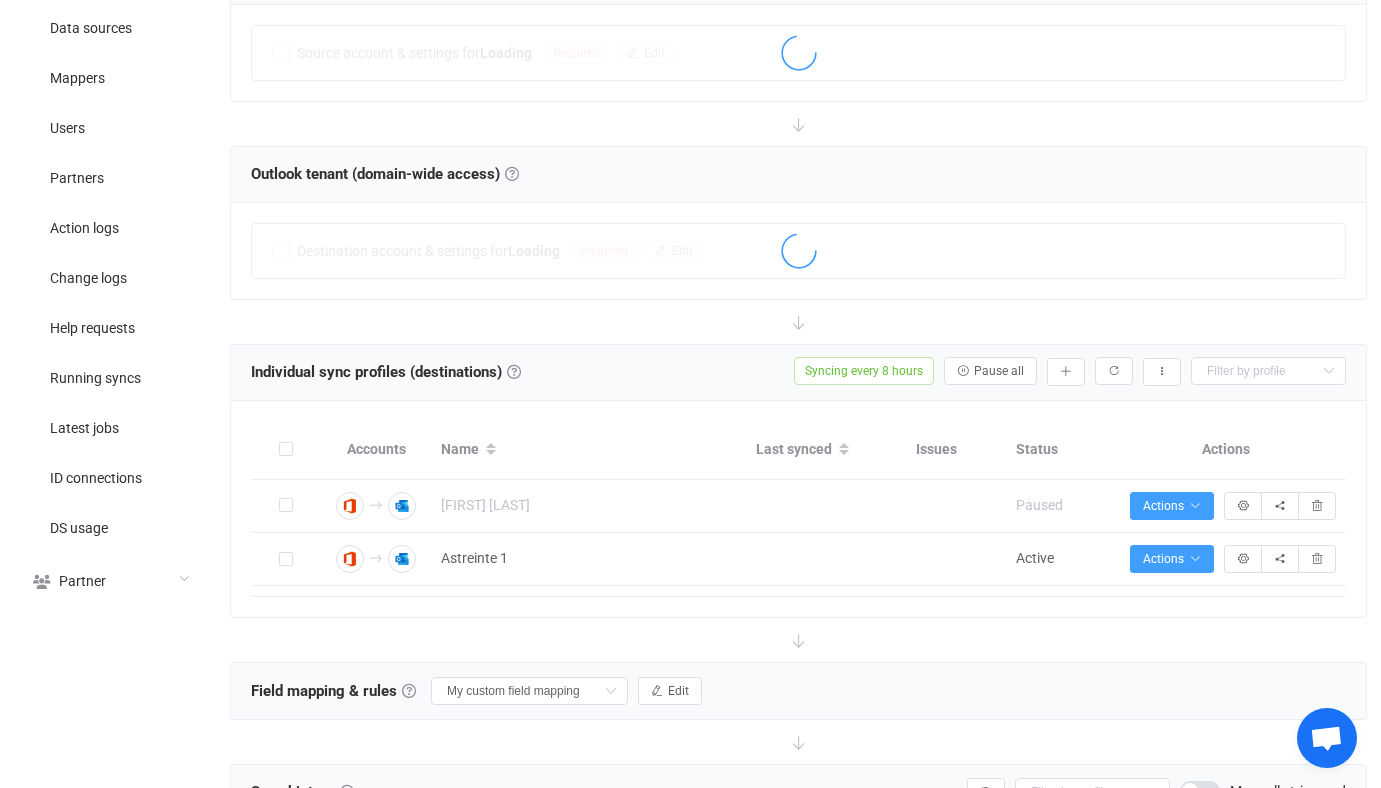 scroll, scrollTop: 925, scrollLeft: 0, axis: vertical 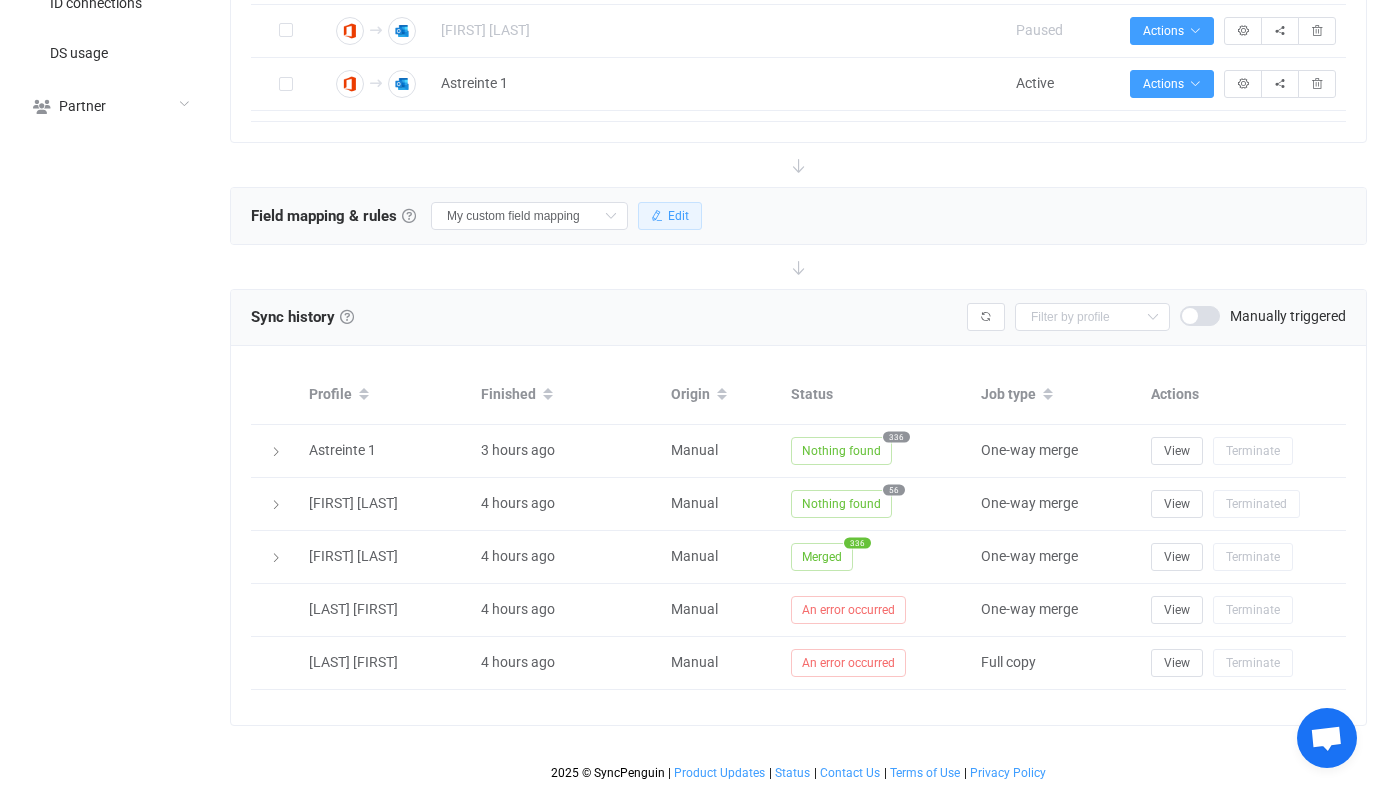 click on "Edit" at bounding box center [678, 216] 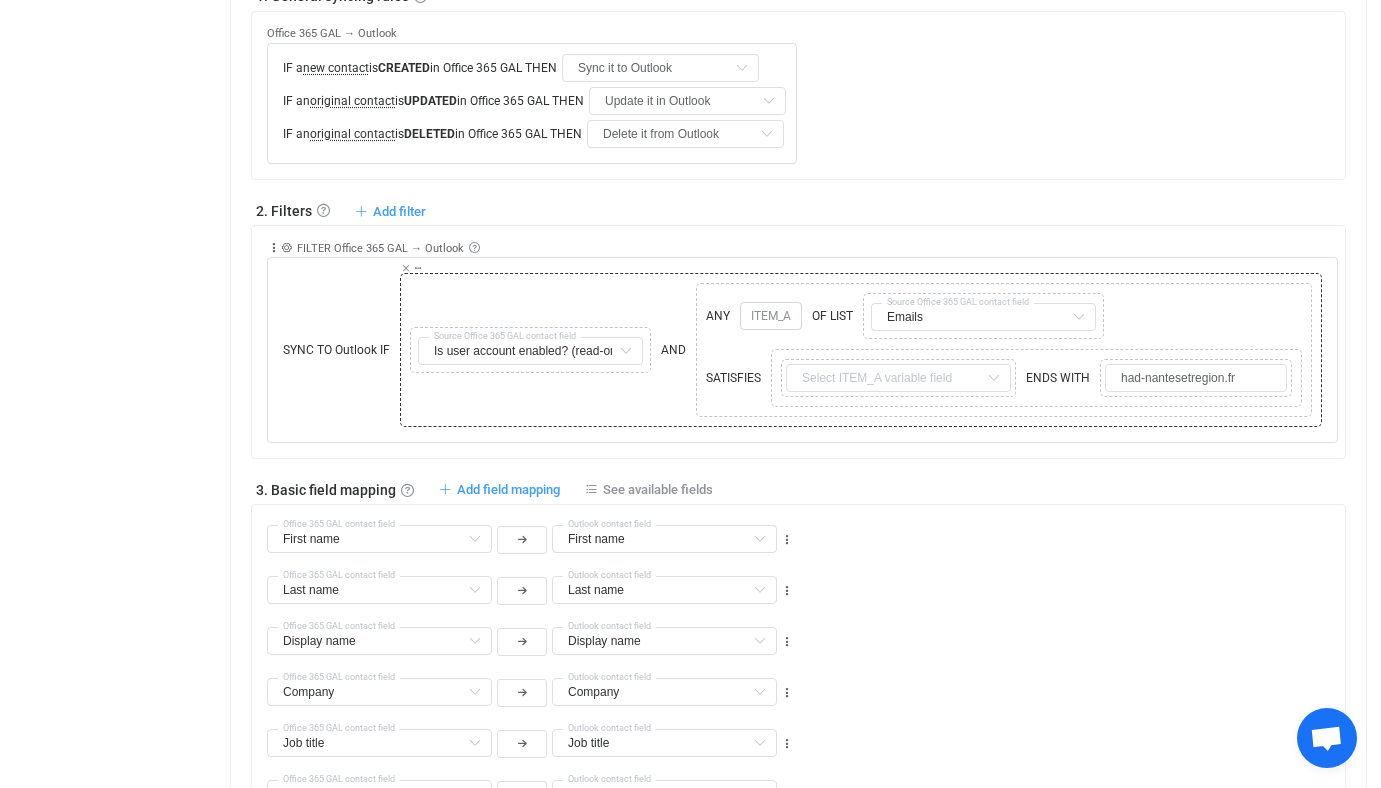 scroll, scrollTop: 1161, scrollLeft: 0, axis: vertical 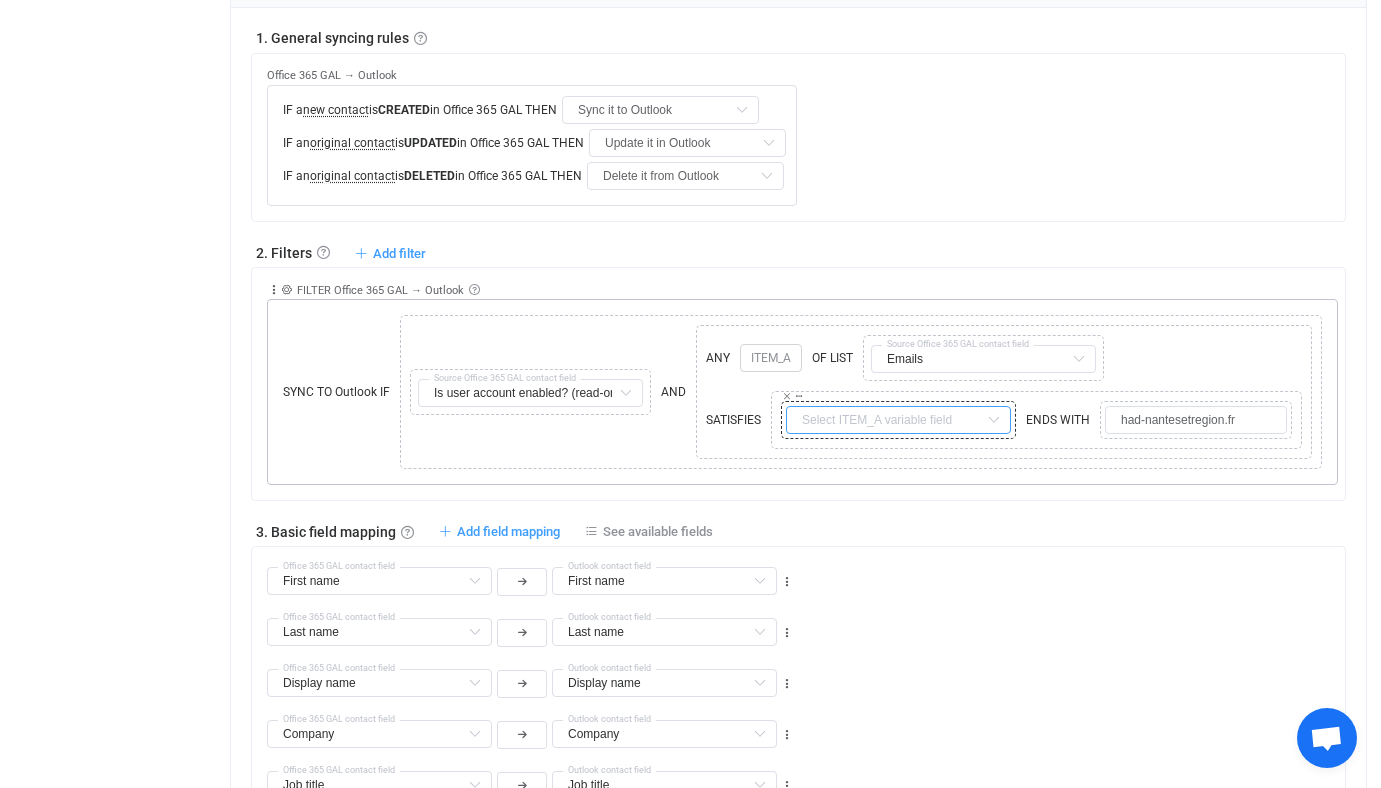 click at bounding box center [898, 420] 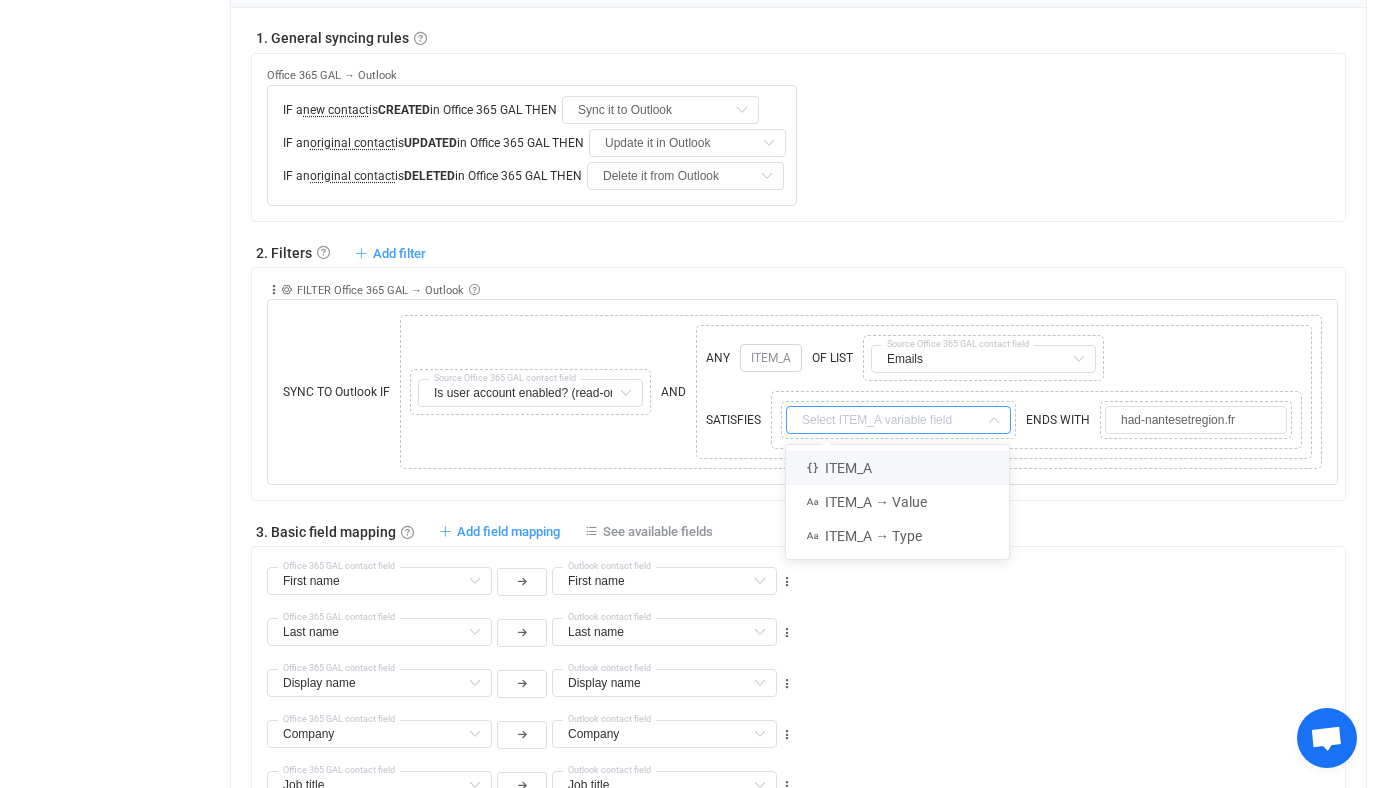 click on "3. Basic field mapping Basic field mapping Define how fields are mapped between the two synced apps. To add more complex mapping, text transformations, or conditional mapping, use custom rules in the section below. Add field mapping See available fields Available fields" at bounding box center [798, 531] 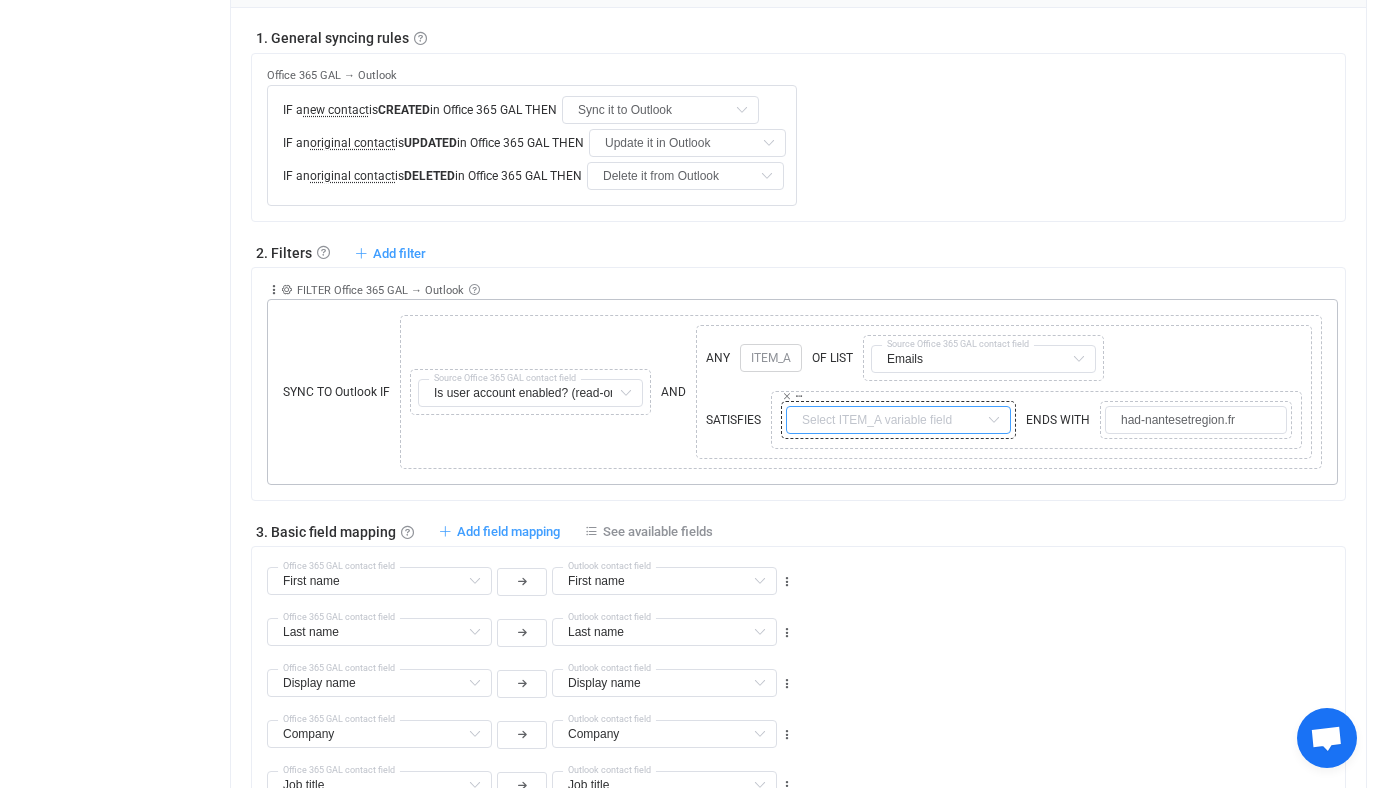 click at bounding box center (898, 420) 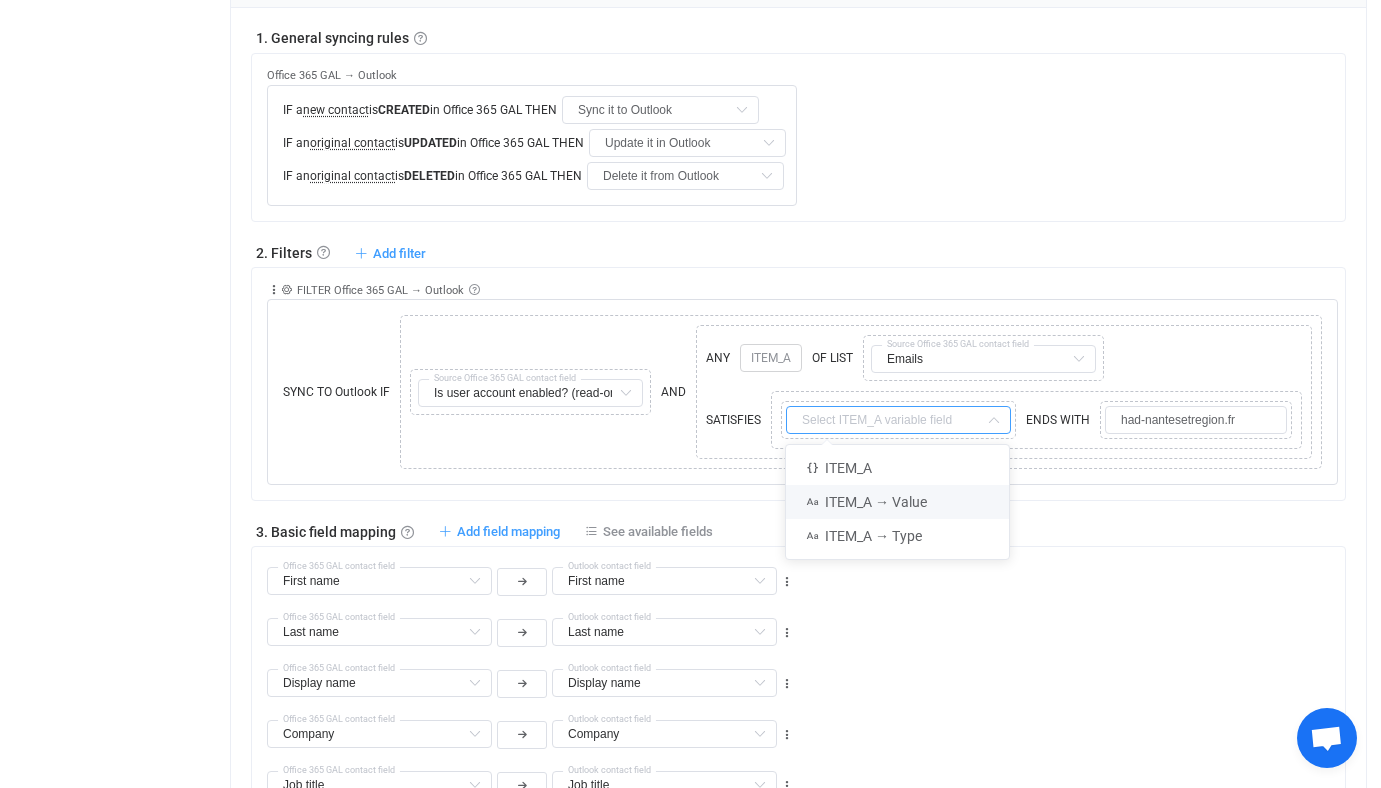 click on "ITEM_A → Value" at bounding box center (897, 502) 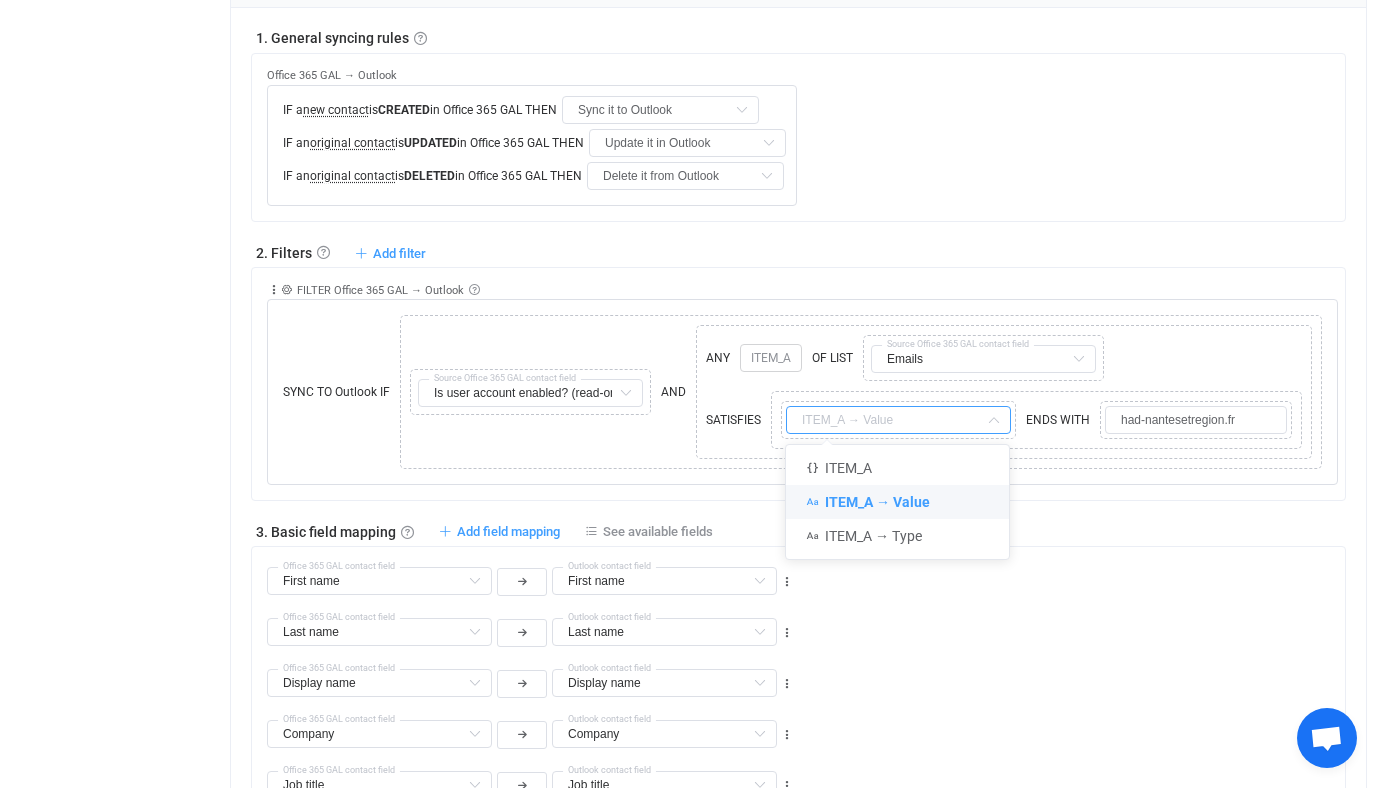 click on "1. General syncing rules General syncing rules Control how SyncPengin reacts to changes in your data. You can override or further adjust these rules in the Filters and Custom rules sections below.   Note that the rules also apply to the initial sync. Office 365 GAL → Outlook
IF a  new contact  is  CREATED  in Office 365 GAL THEN
Sync it to Outlook Do nothing Sync it to Outlook
IF an  original contact  is  UPDATED  in Office 365 GAL THEN
Update it in Outlook Do nothing Update it in Outlook Update it in Outlook if it's a copy
IF an  original contact  is  DELETED  in Office 365 GAL THEN
Delete it from Outlook Do nothing Delete it from Outlook Delete it from Outlook if it's a copy Outlook → Office 365 GAL
IF a  new contact  is  CREATED  in Outlook THEN
Sync it to Office 365 GAL Do nothing Sync it to Office 365 GAL
IF an  original contact  is  UPDATED  in Outlook THEN
Update it in Office 365 GAL Do nothing
IF an   is  Copy" at bounding box center [798, 595] 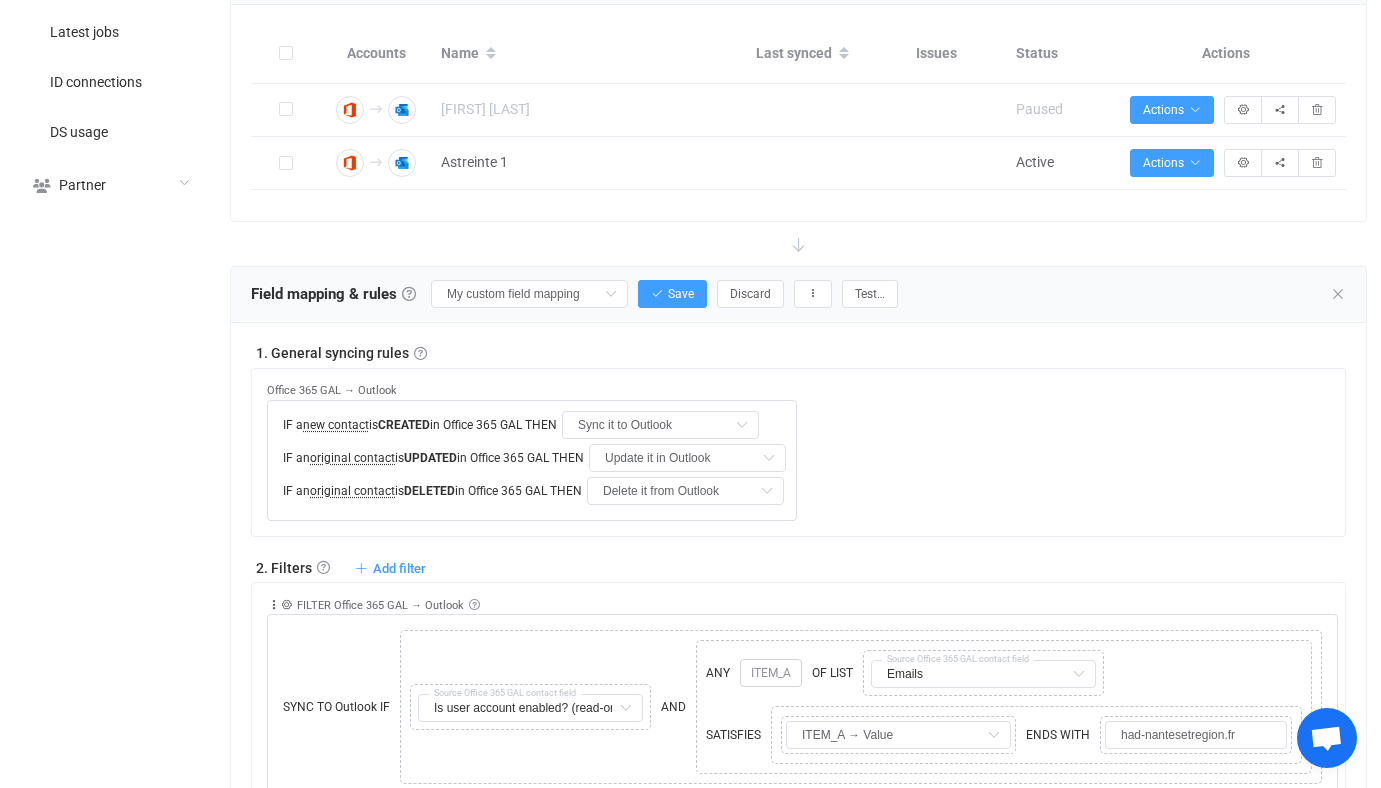 scroll, scrollTop: 851, scrollLeft: 0, axis: vertical 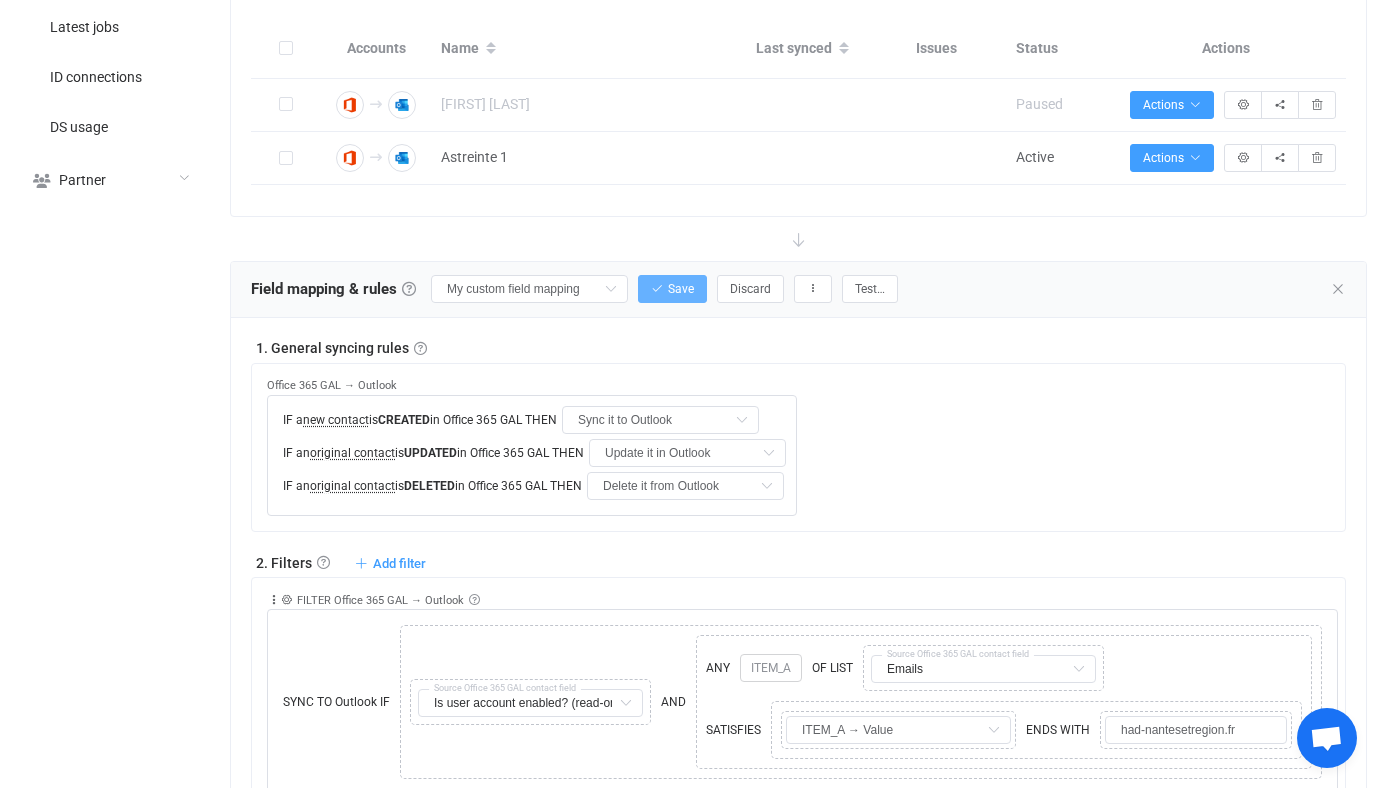 click on "Save" at bounding box center (681, 289) 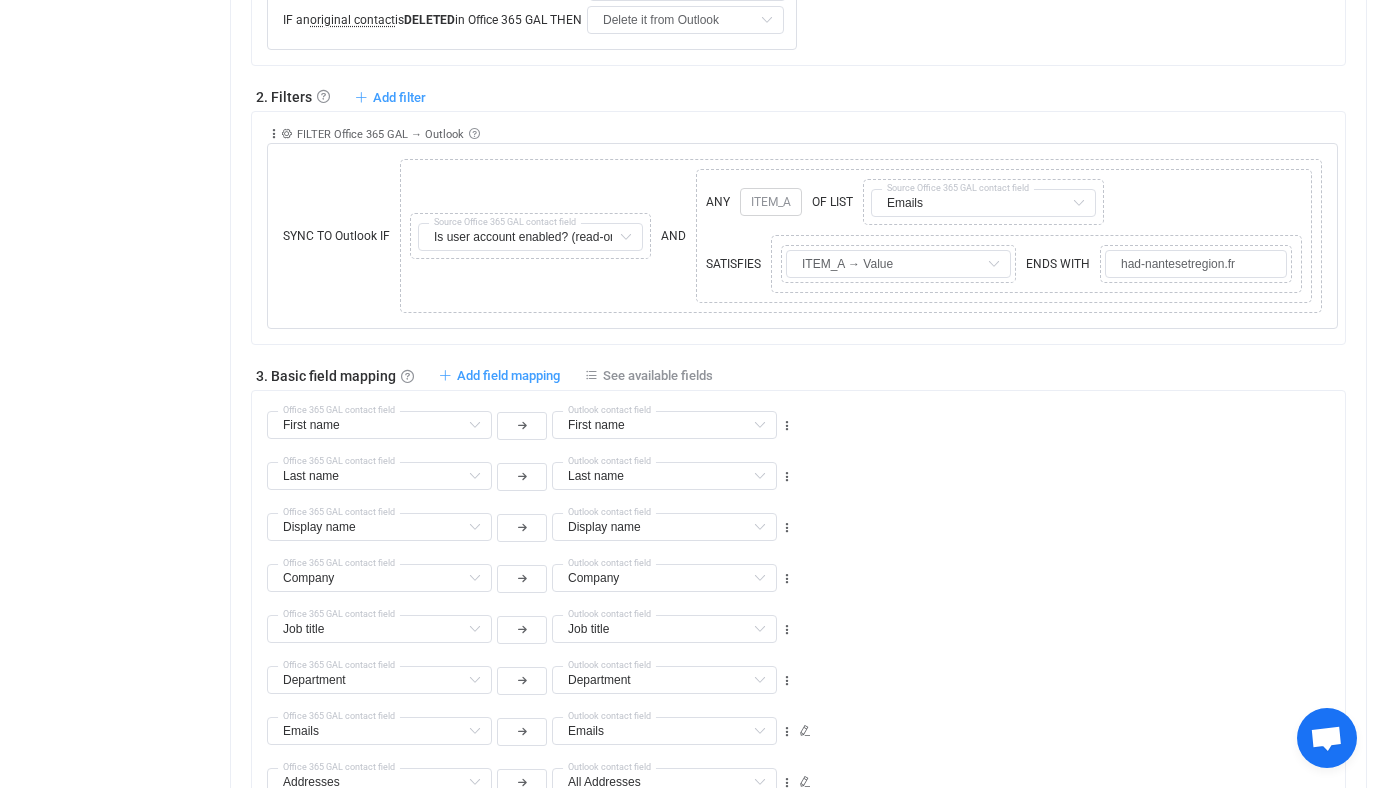 scroll, scrollTop: 1127, scrollLeft: 0, axis: vertical 